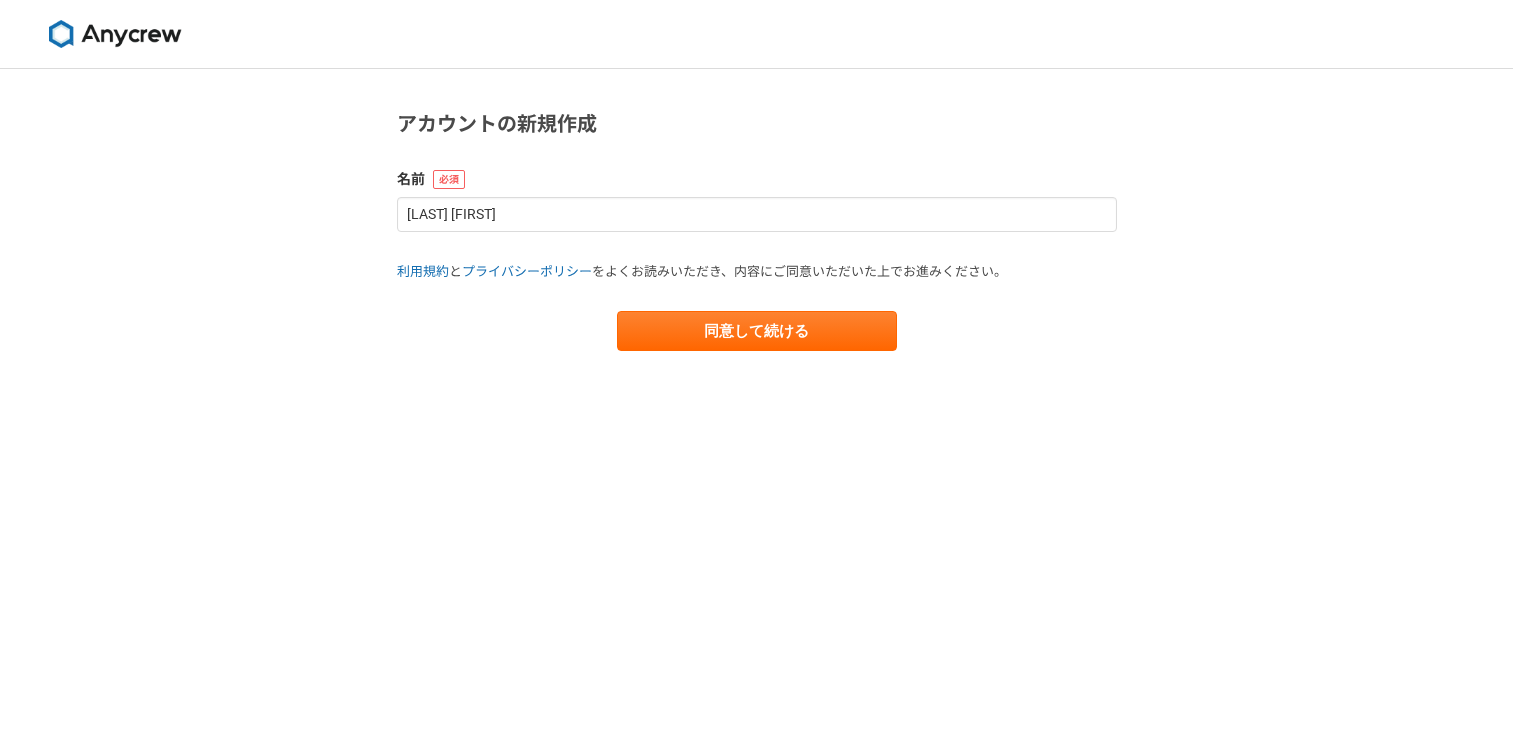 scroll, scrollTop: 0, scrollLeft: 0, axis: both 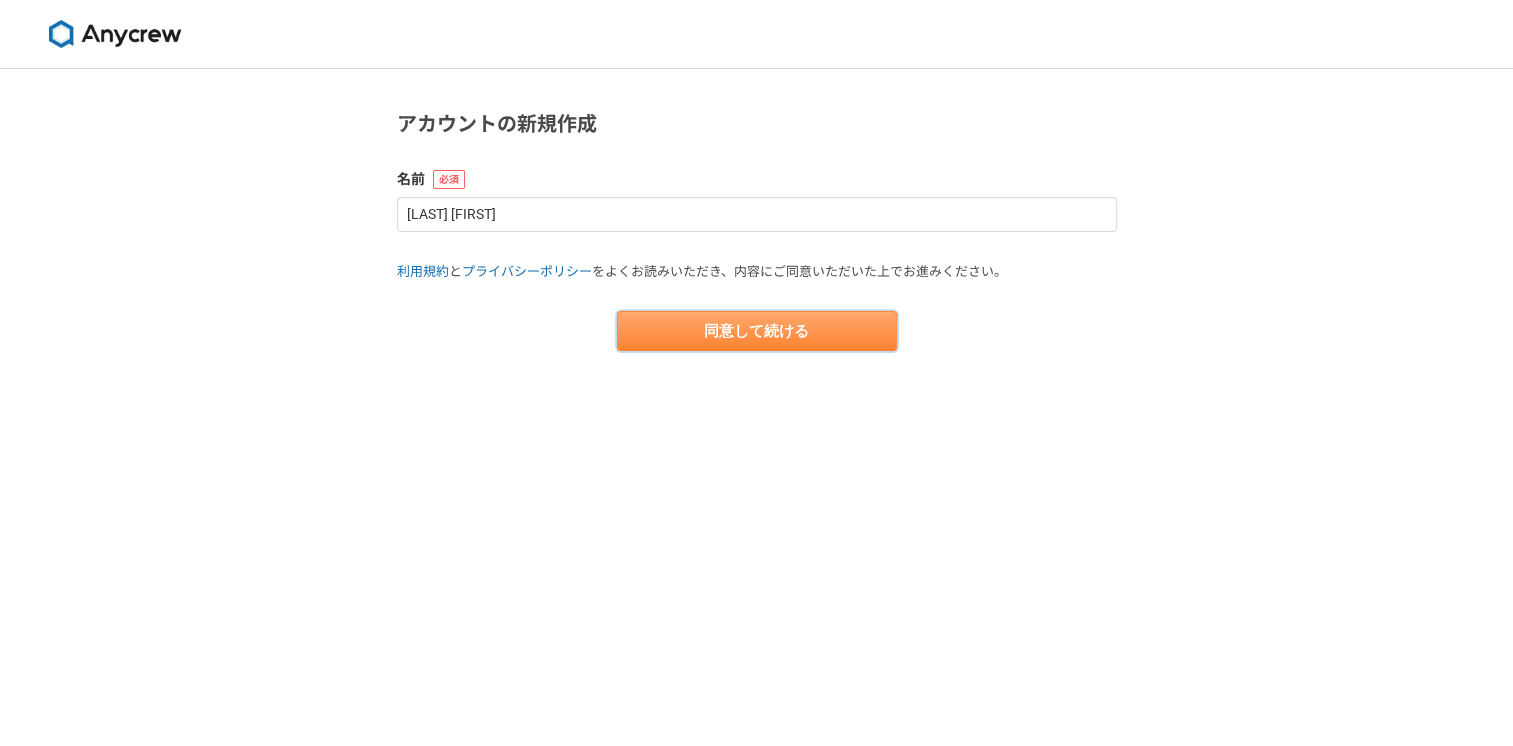 click on "同意して続ける" at bounding box center (757, 331) 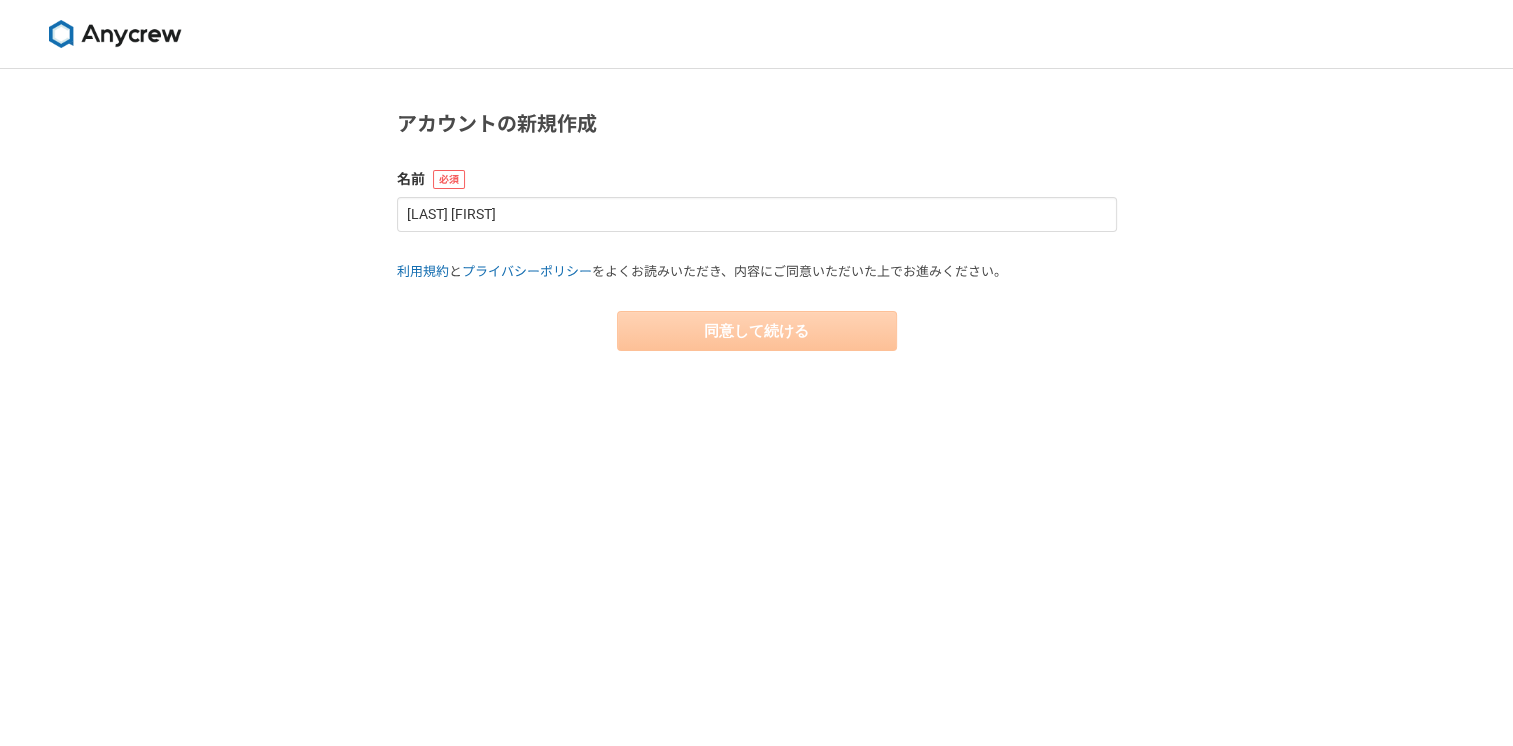 select on "13" 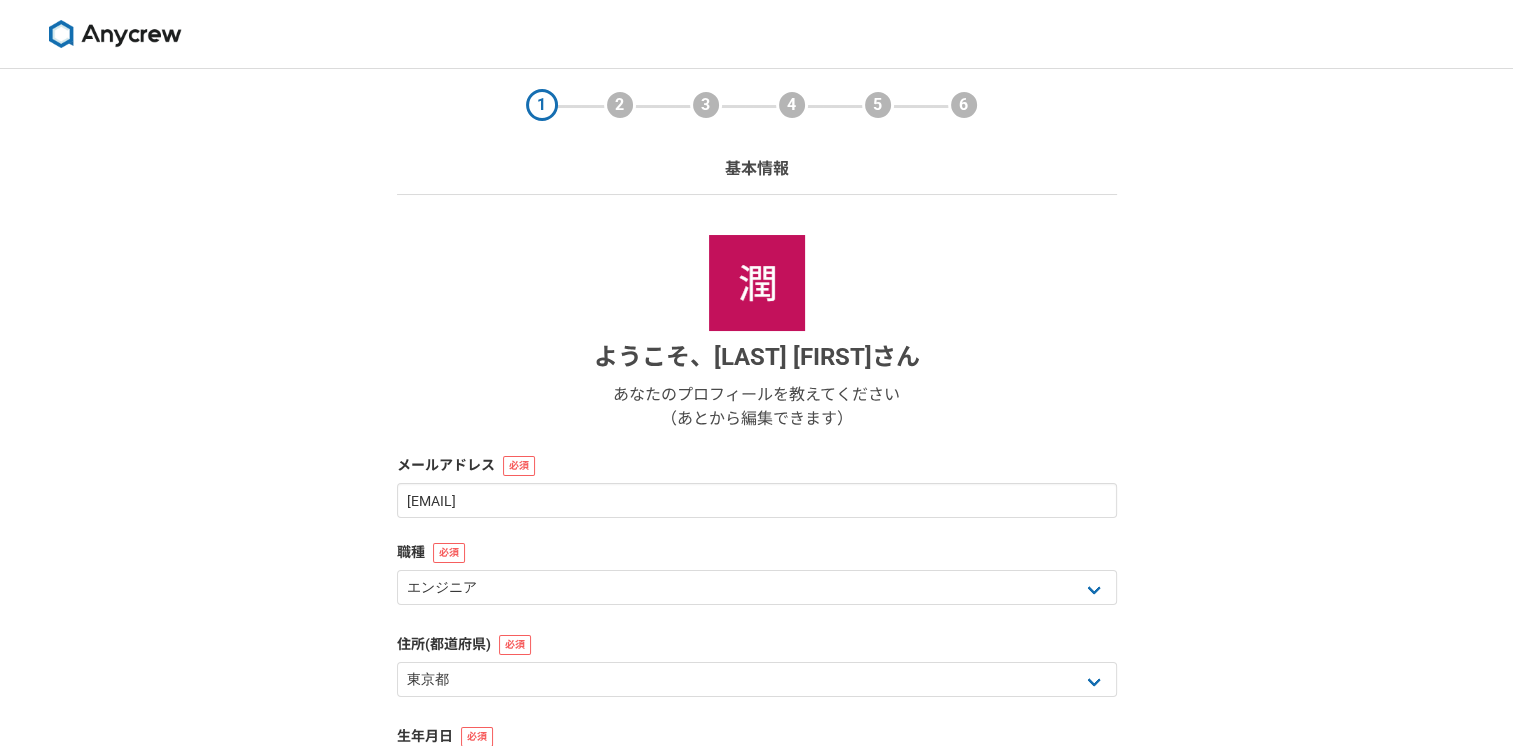 click on "ようこそ、 [FIRST] [LAST] さん あなたのプロフィールを教えてください （あとから編集できます）" at bounding box center (757, 333) 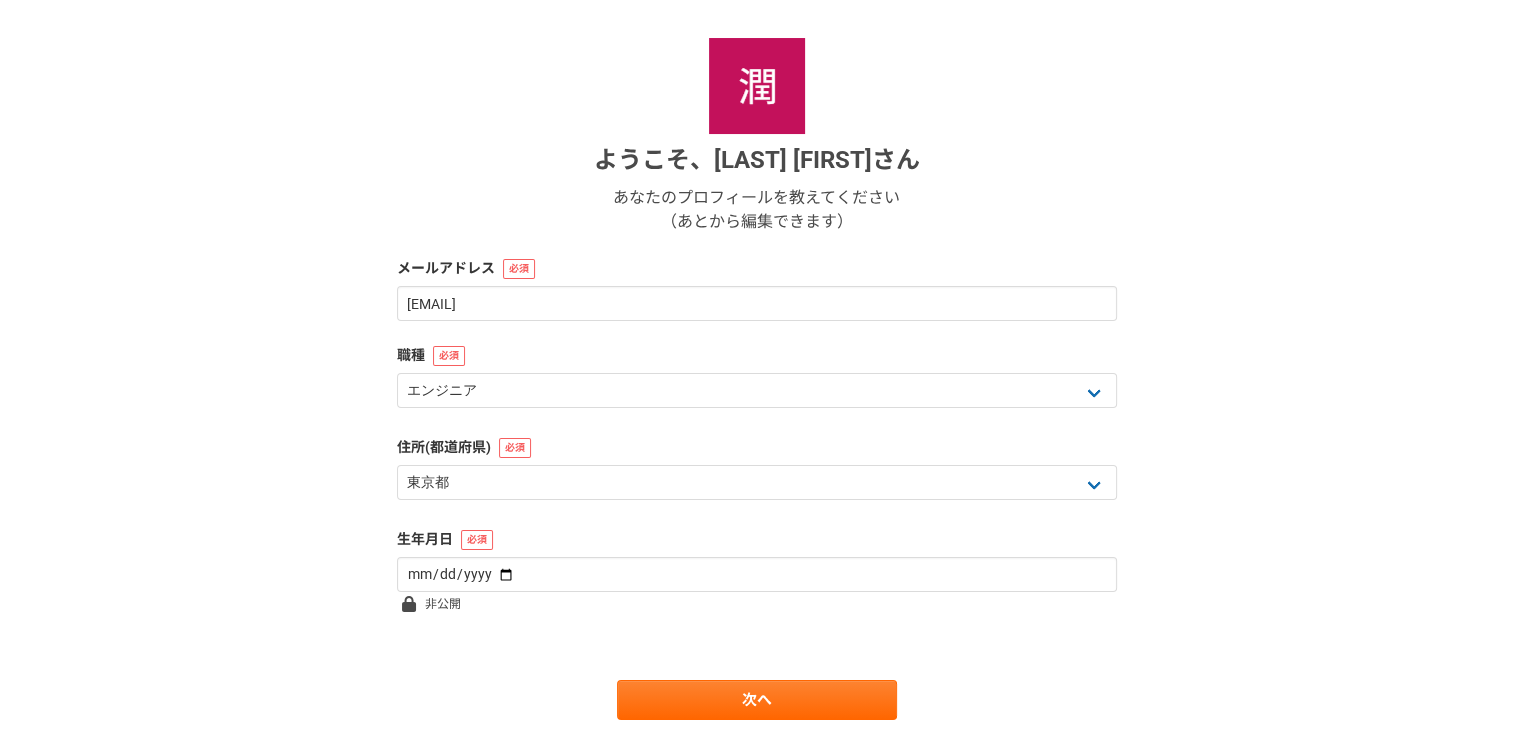 scroll, scrollTop: 200, scrollLeft: 0, axis: vertical 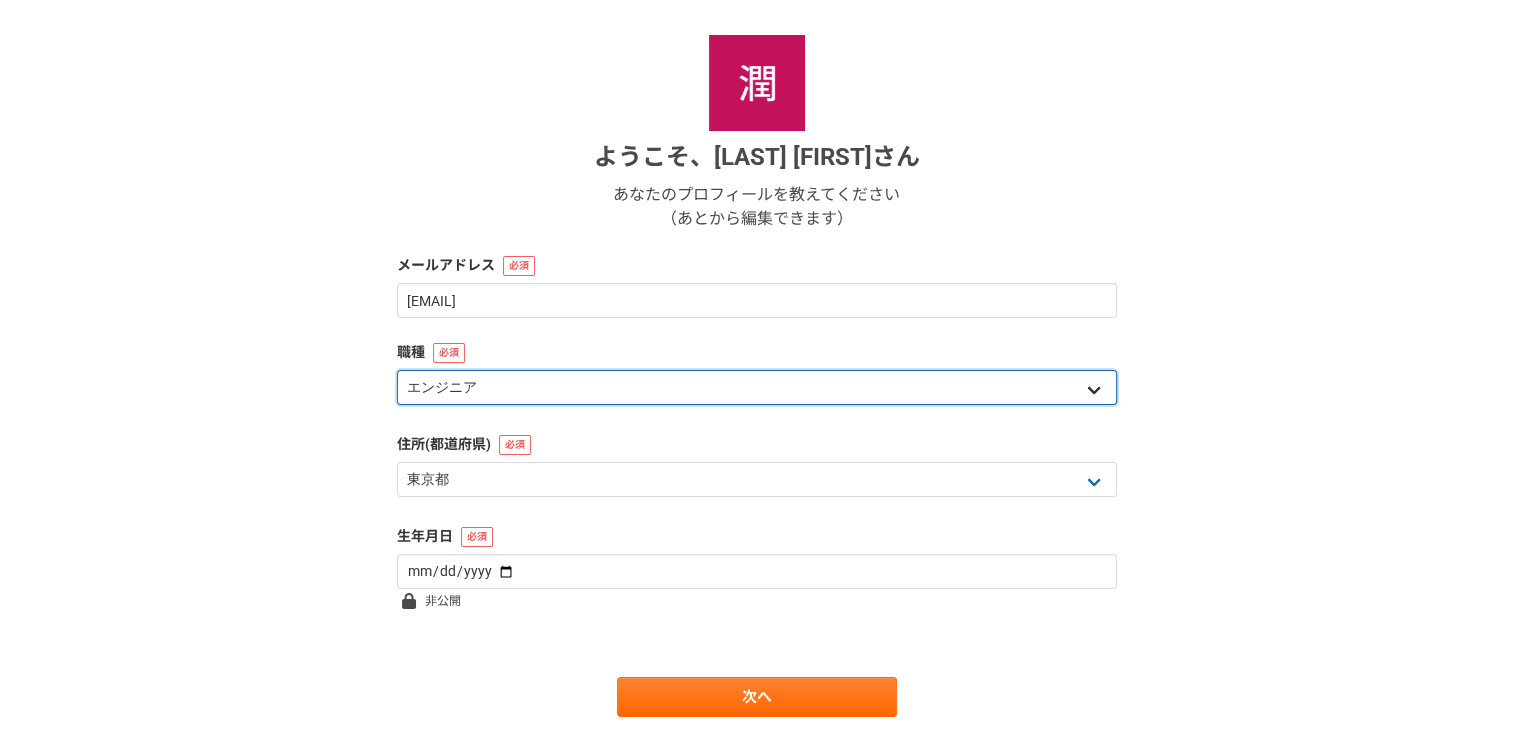 click on "エンジニア デザイナー ライター 営業 マーケティング 企画・事業開発 バックオフィス その他" at bounding box center [757, 387] 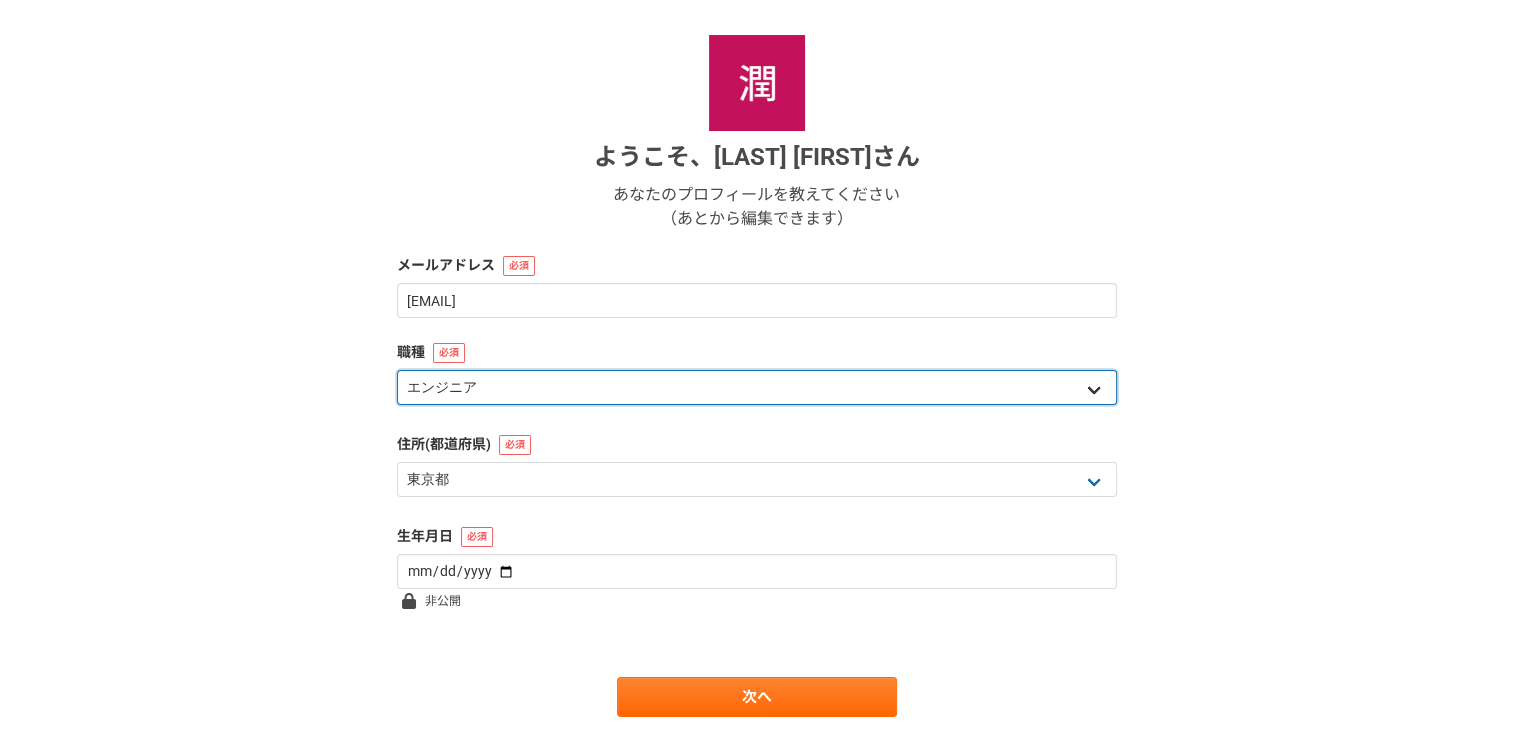 click on "エンジニア デザイナー ライター 営業 マーケティング 企画・事業開発 バックオフィス その他" at bounding box center (757, 387) 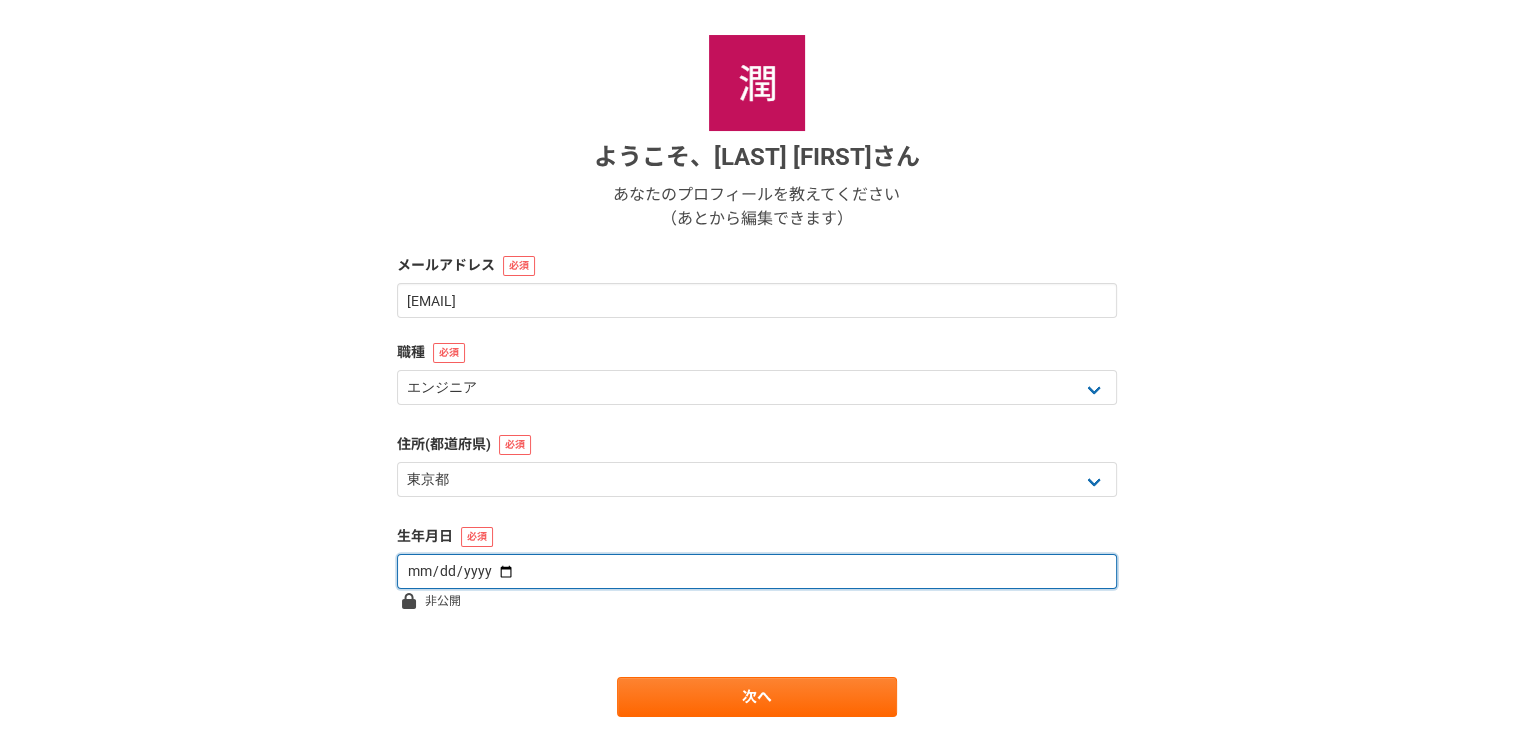 click at bounding box center (757, 571) 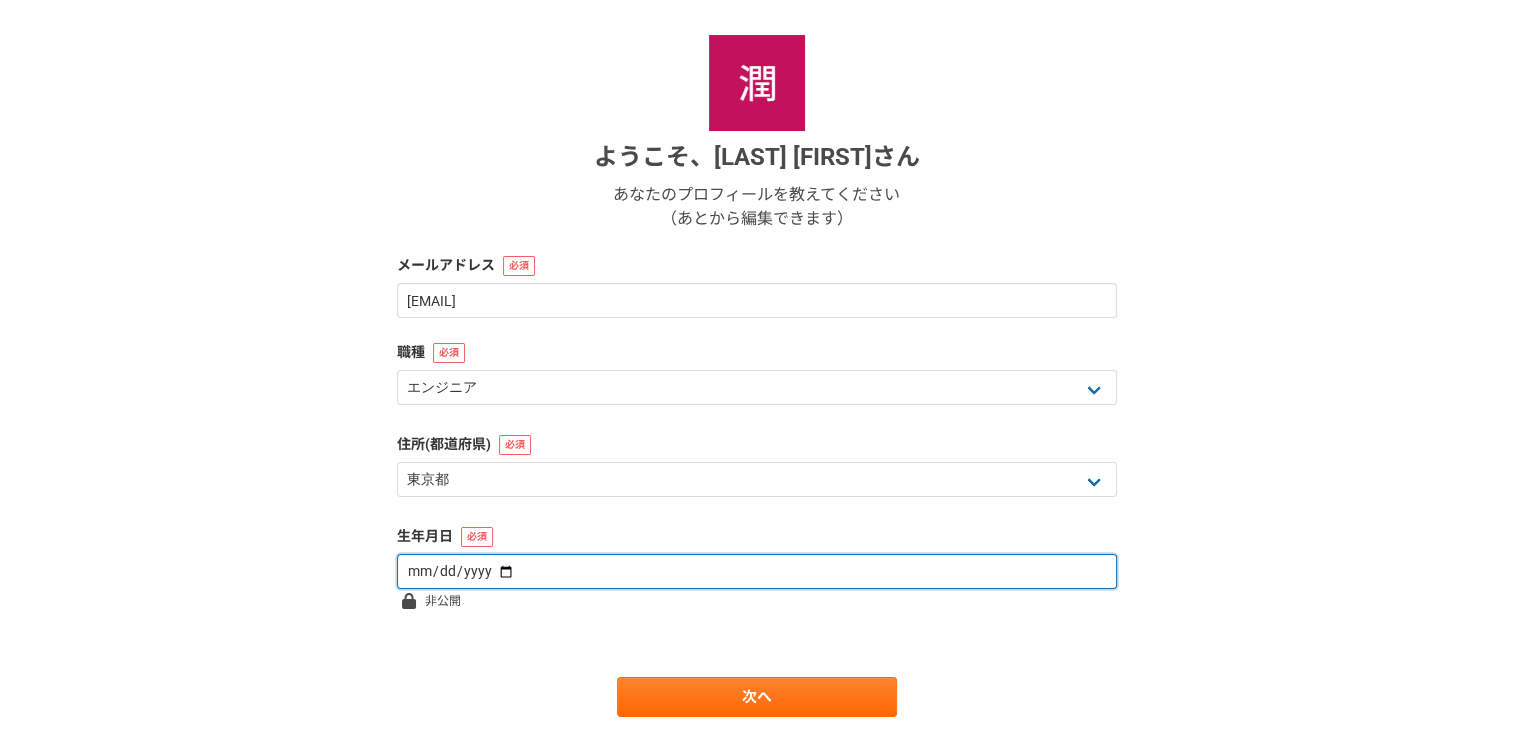 type on "[DATE]" 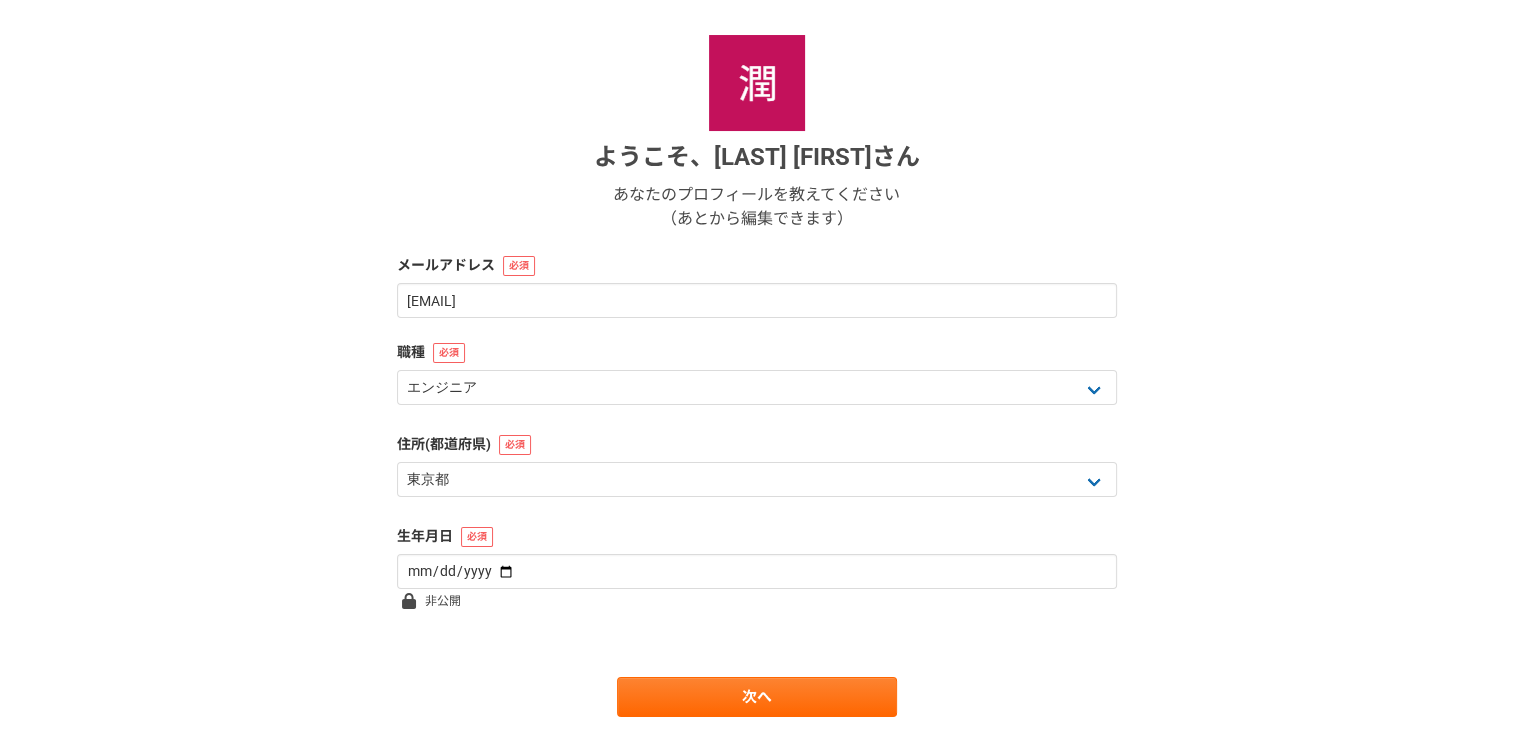 click on "1 2 3 4 5 6 基本情報 ようこそ、 [FIRST] [LAST] さん あなたのプロフィールを教えてください （あとから編集できます） メールアドレス [EMAIL] 職種 エンジニア デザイナー ライター 営業 マーケティング 企画・事業開発 バックオフィス その他 住所(都道府県) [STATE] [STATE] [STATE] [STATE] [STATE] [STATE] [STATE] [STATE] [STATE] [STATE] [STATE] [STATE] [STATE] [STATE] [STATE] [STATE] [STATE] [STATE] [STATE] [STATE] [STATE] [STATE] [STATE] [STATE] [STATE] [STATE] [STATE] [STATE] [STATE] [STATE] [STATE] [STATE] [STATE] [STATE] [STATE] [STATE] [STATE] [STATE] [STATE] [STATE] [STATE] [STATE] [STATE] [STATE] [STATE] 生年月日 [DATE] 非公開 次へ" at bounding box center (756, 333) 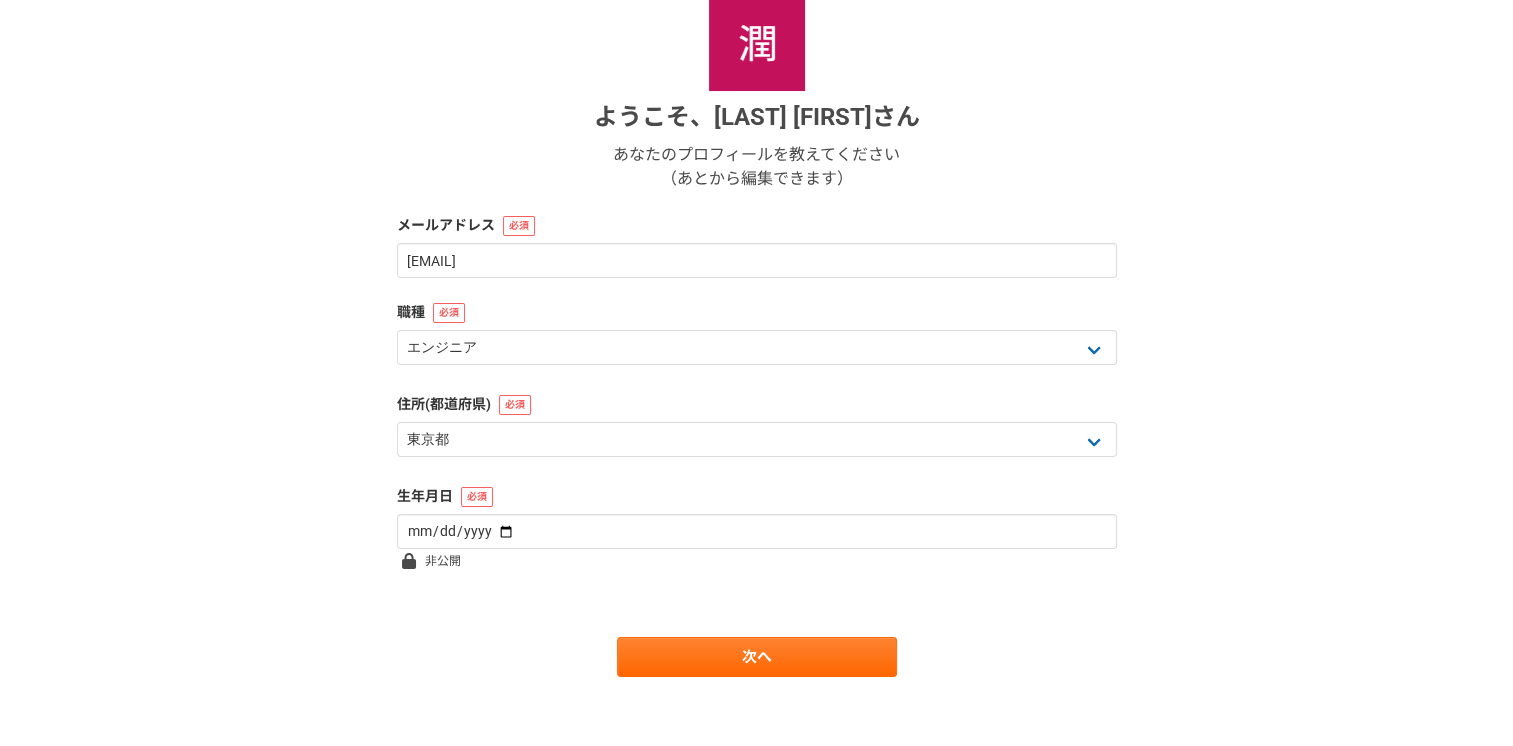 scroll, scrollTop: 250, scrollLeft: 0, axis: vertical 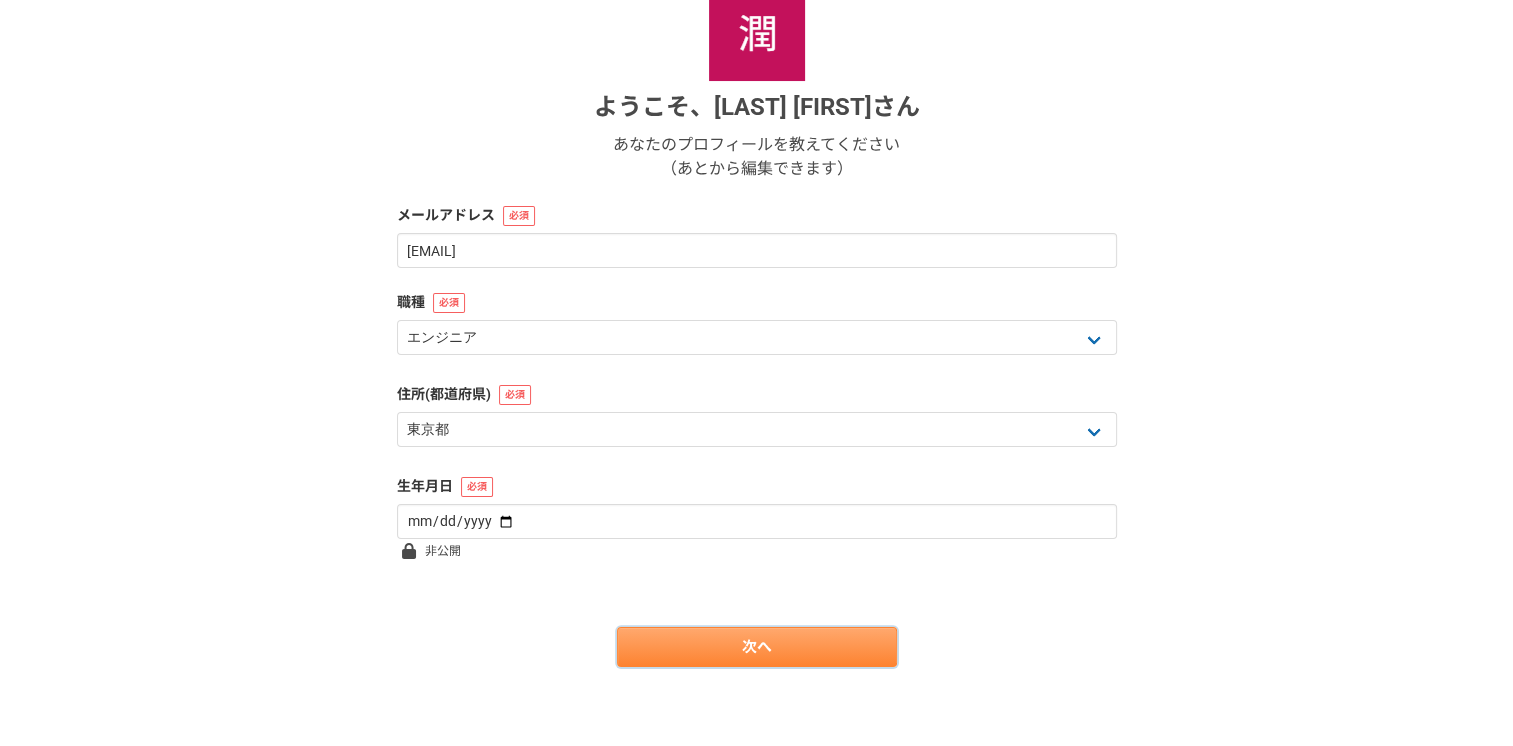 click on "次へ" at bounding box center (757, 647) 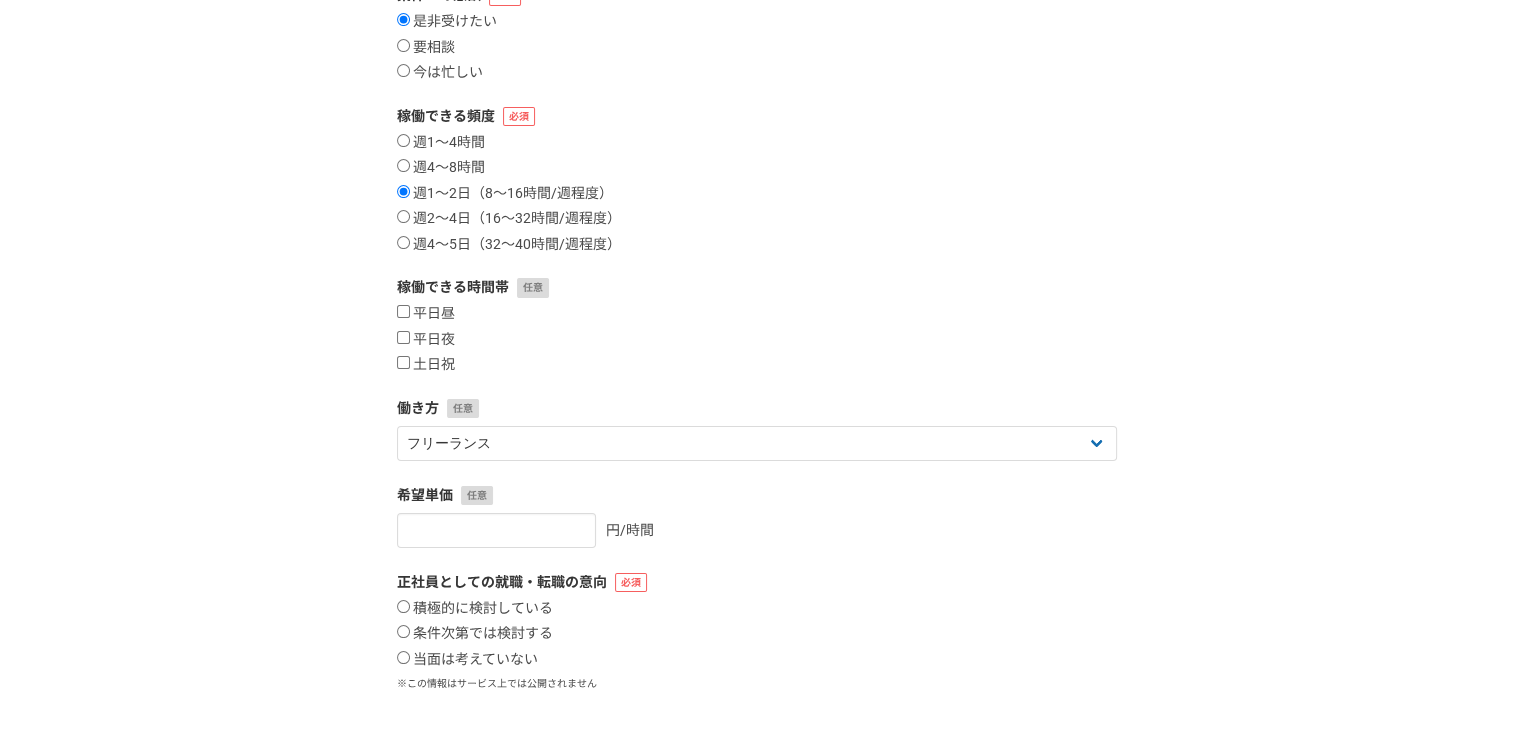 scroll, scrollTop: 0, scrollLeft: 0, axis: both 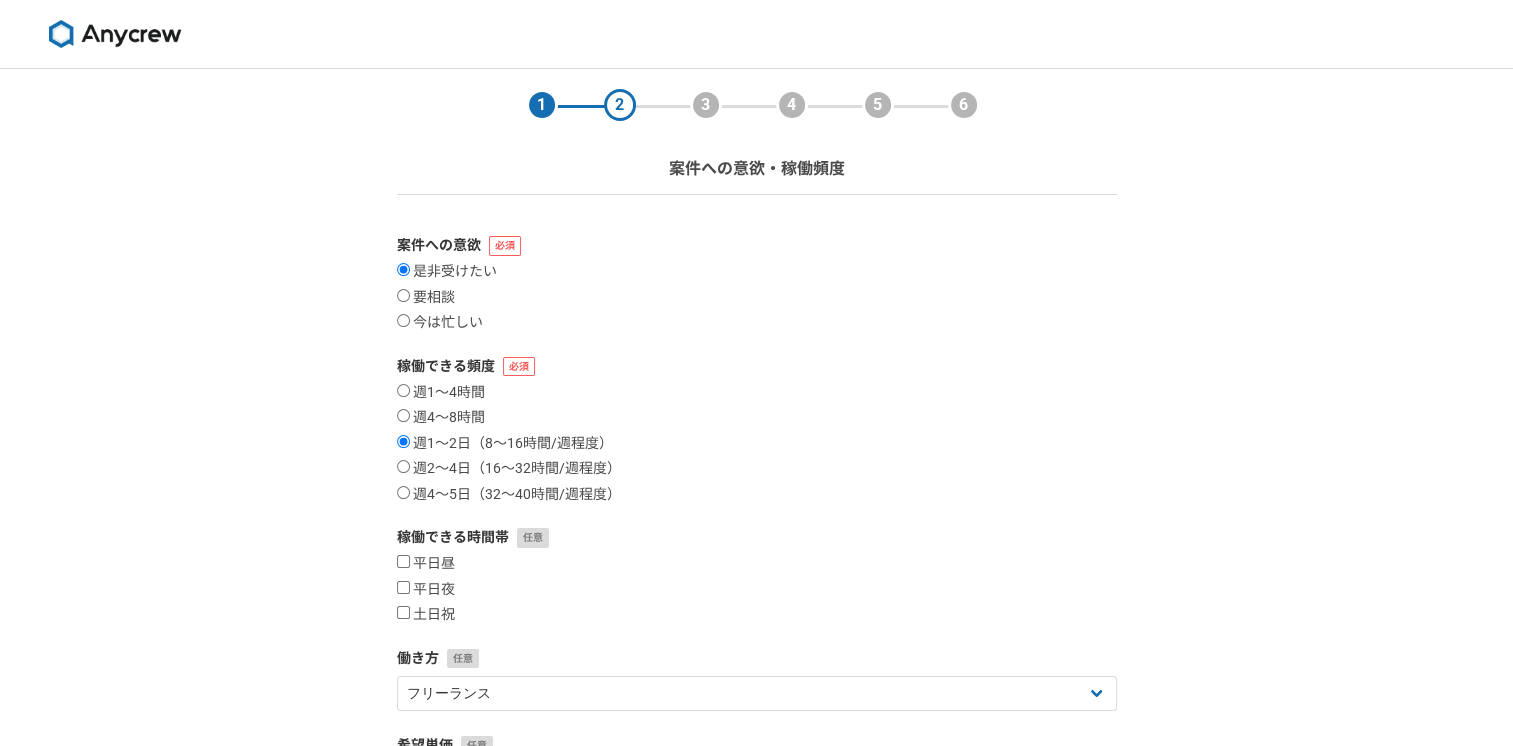 click on "1 2 3 4 5 6 案件への意欲・稼働頻度 案件への意欲   是非受けたい   要相談   今は忙しい 稼働できる頻度   週1〜4時間   週4〜8時間   週1〜2日（8〜16時間/週程度）   週2〜4日（16〜32時間/週程度）   週4〜5日（32〜40時間/週程度） 稼働できる時間帯   平日昼   平日夜   土日祝 働き方フリーランス 副業 その他 希望単価 [CURRENCY]/[UNIT] 正社員としての就職・転職の意向   積極的に検討している   条件次第では検討する   当面は考えていない ※この情報はサービス上では公開されません 戻る 次へ" at bounding box center (756, 597) 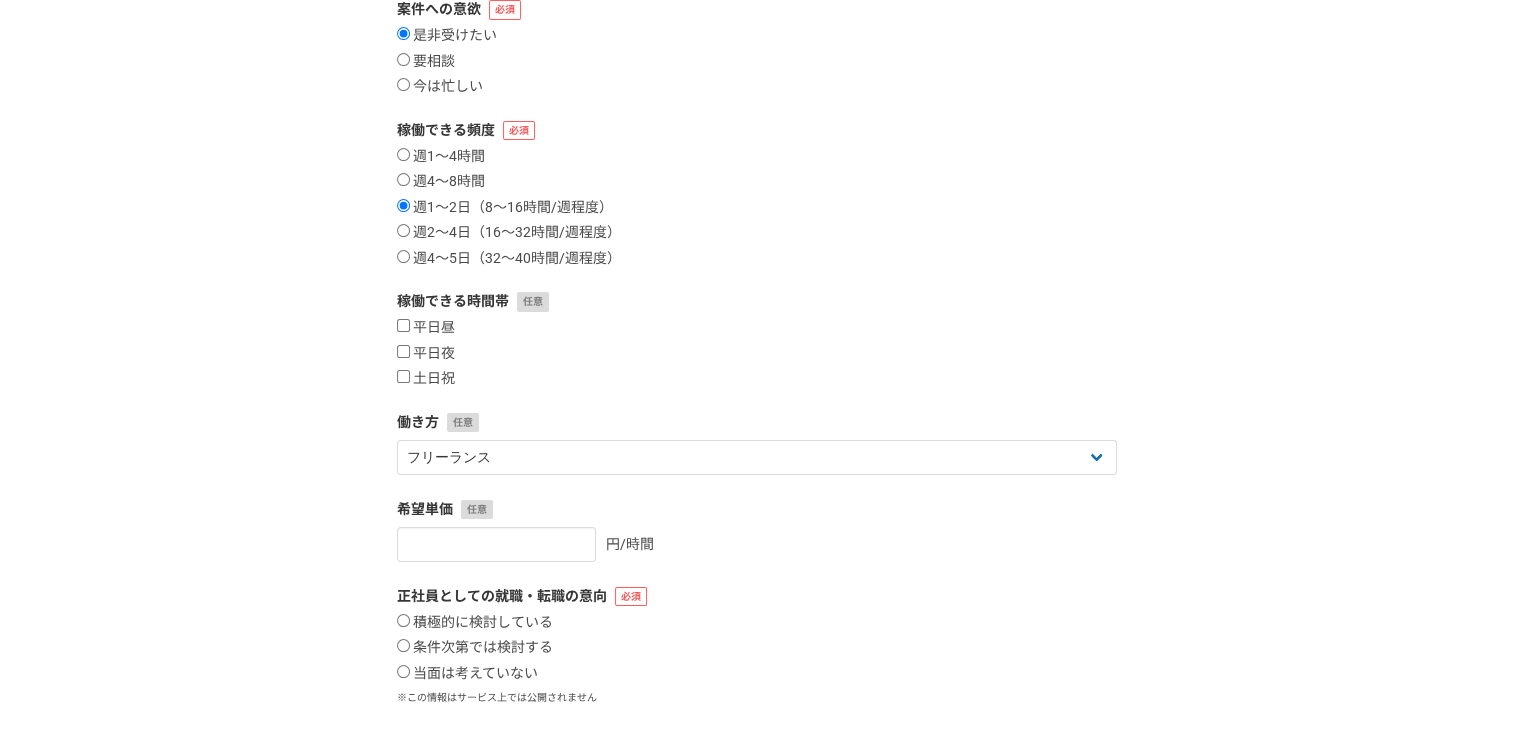 scroll, scrollTop: 240, scrollLeft: 0, axis: vertical 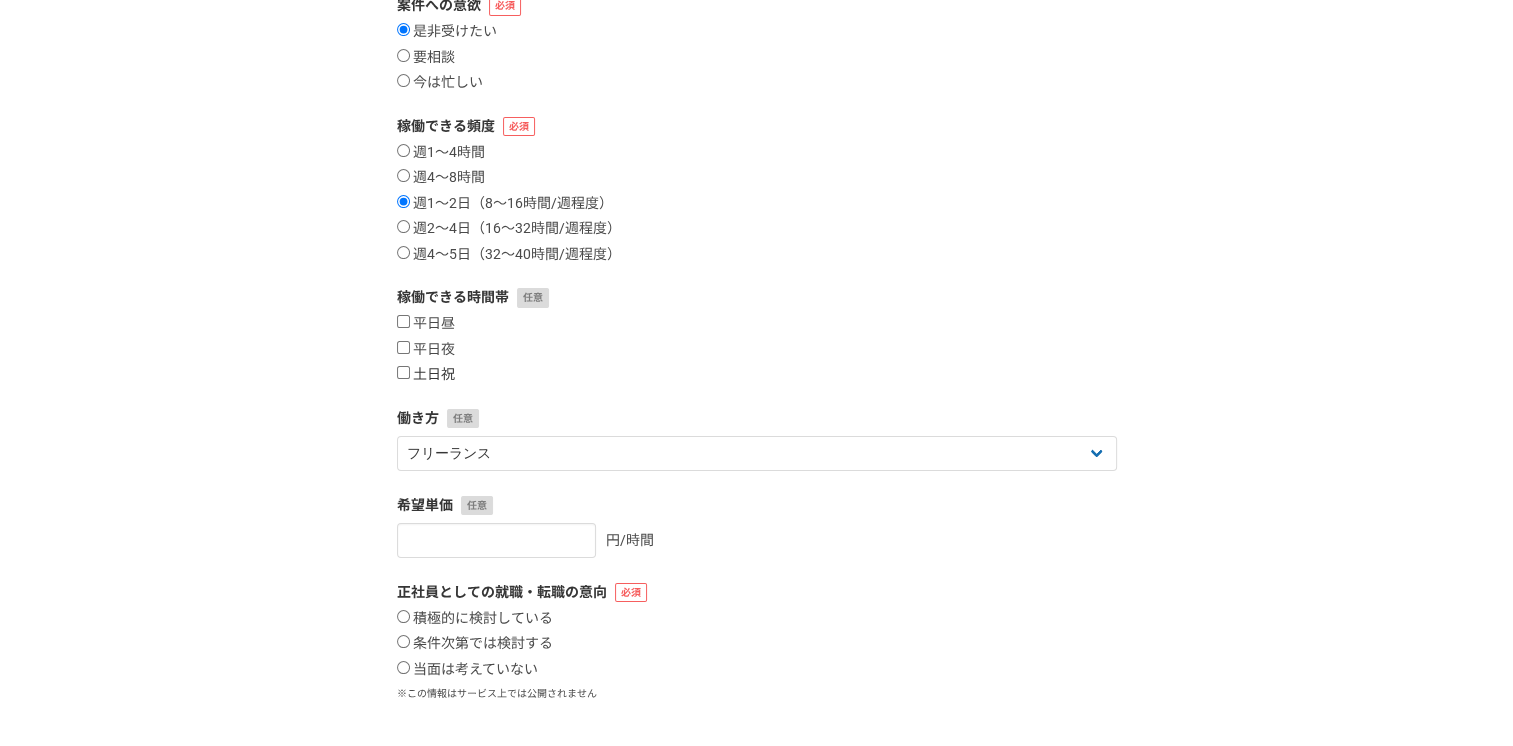 click on "土日祝" at bounding box center (403, 372) 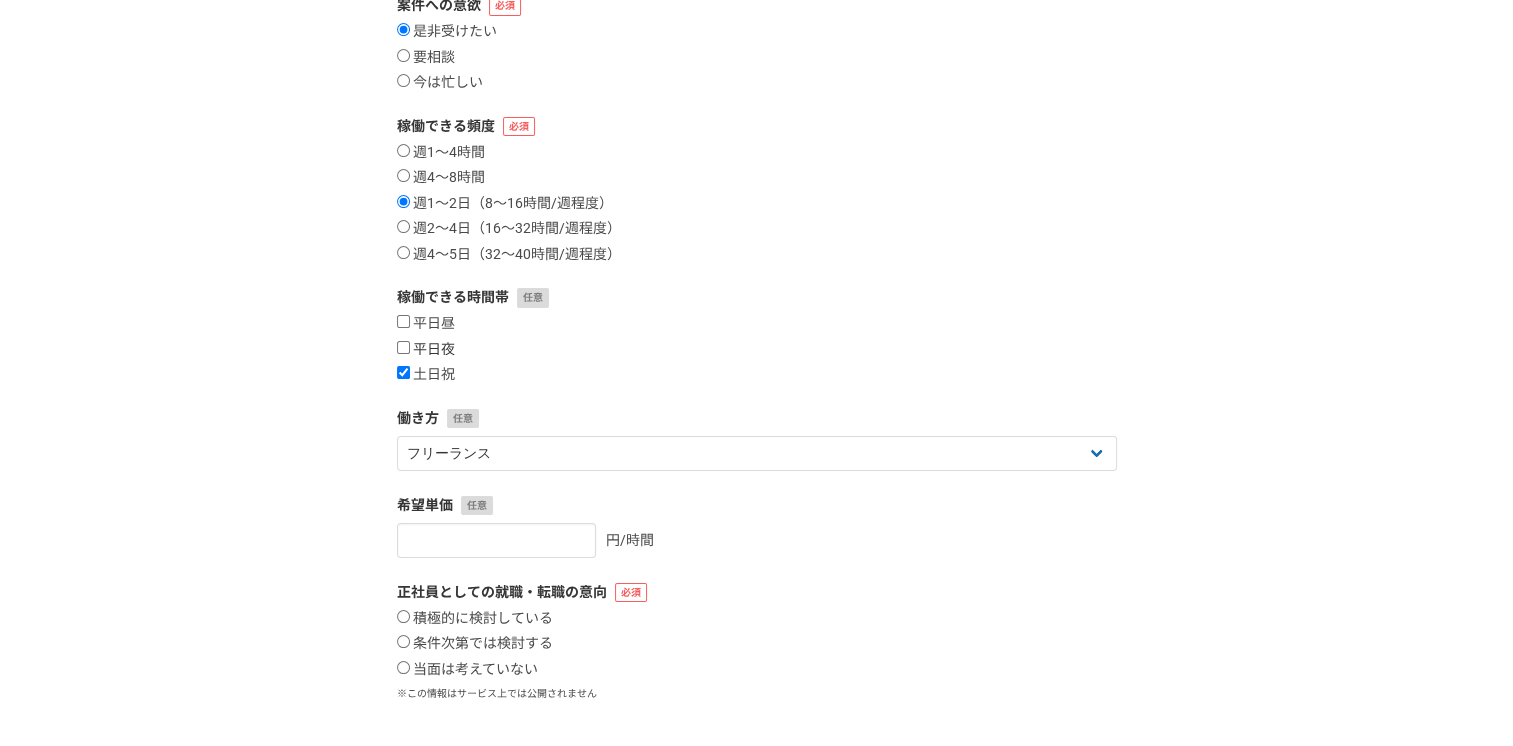 click on "平日夜" at bounding box center [403, 347] 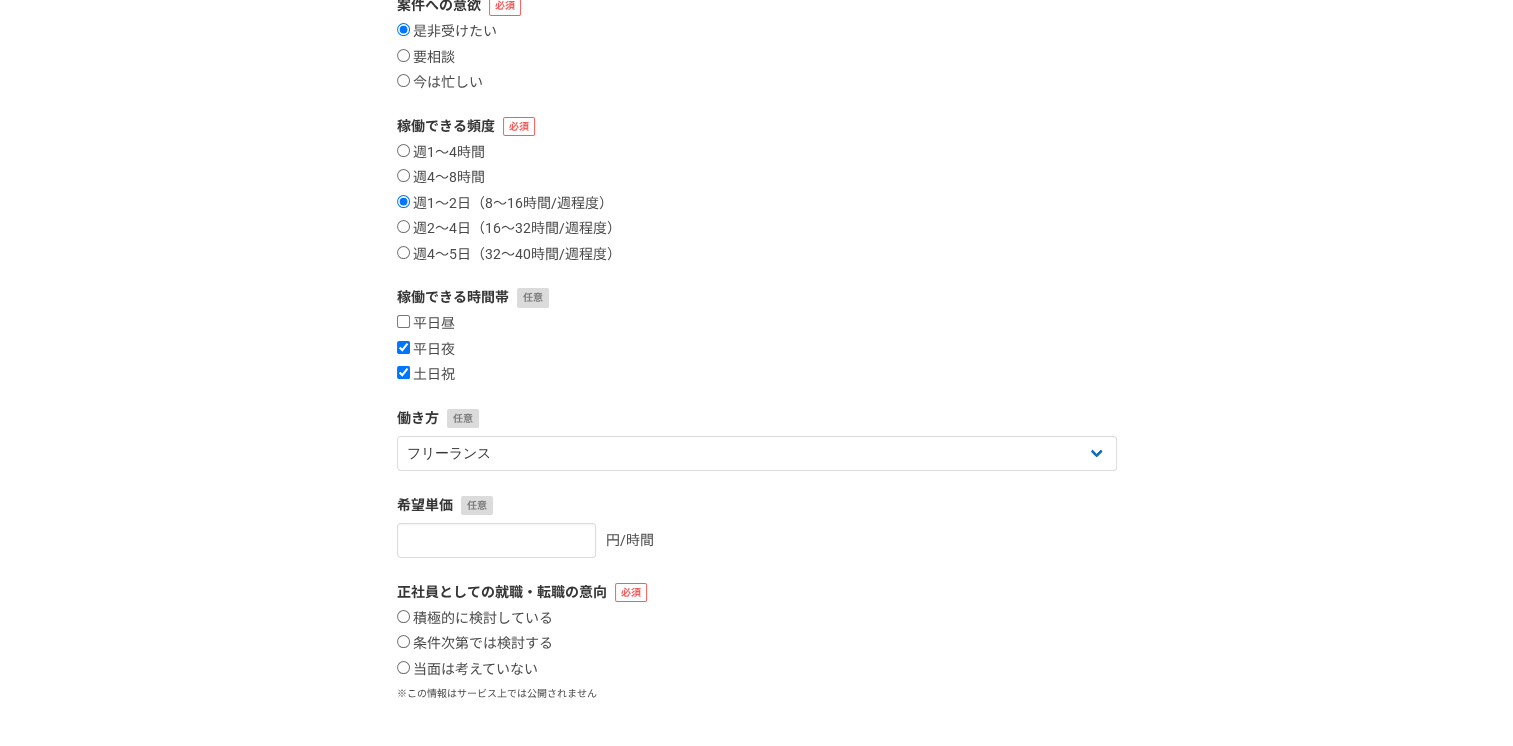 click on "1 2 3 4 5 6 案件への意欲・稼働頻度 案件への意欲   是非受けたい   要相談   今は忙しい 稼働できる頻度   週1〜4時間   週4〜8時間   週1〜2日（8〜16時間/週程度）   週2〜4日（16〜32時間/週程度）   週4〜5日（32〜40時間/週程度） 稼働できる時間帯   平日昼   平日夜   土日祝 働き方フリーランス 副業 その他 希望単価 [CURRENCY]/[UNIT] 正社員としての就職・転職の意向   積極的に検討している   条件次第では検討する   当面は考えていない ※この情報はサービス上では公開されません 戻る 次へ" at bounding box center [756, 357] 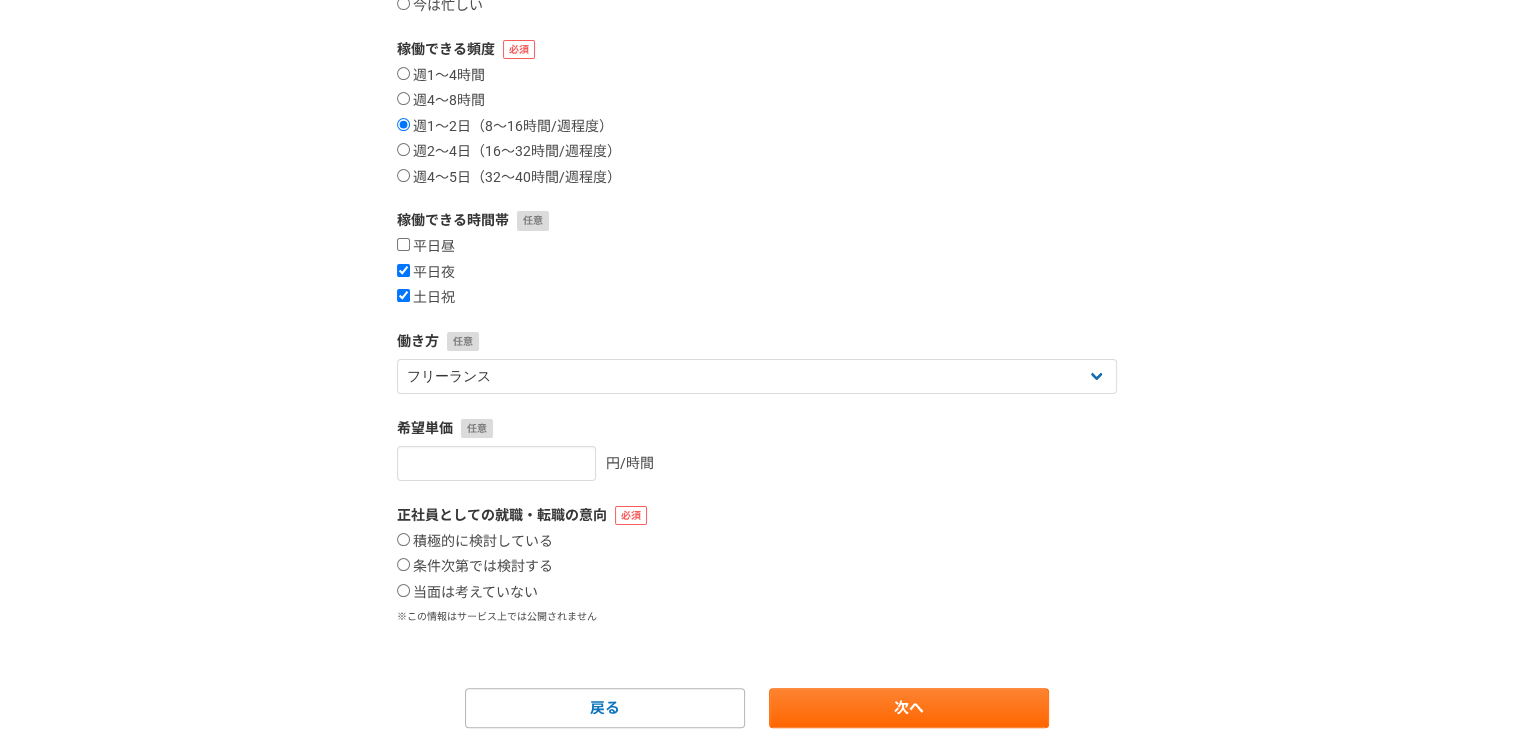 scroll, scrollTop: 320, scrollLeft: 0, axis: vertical 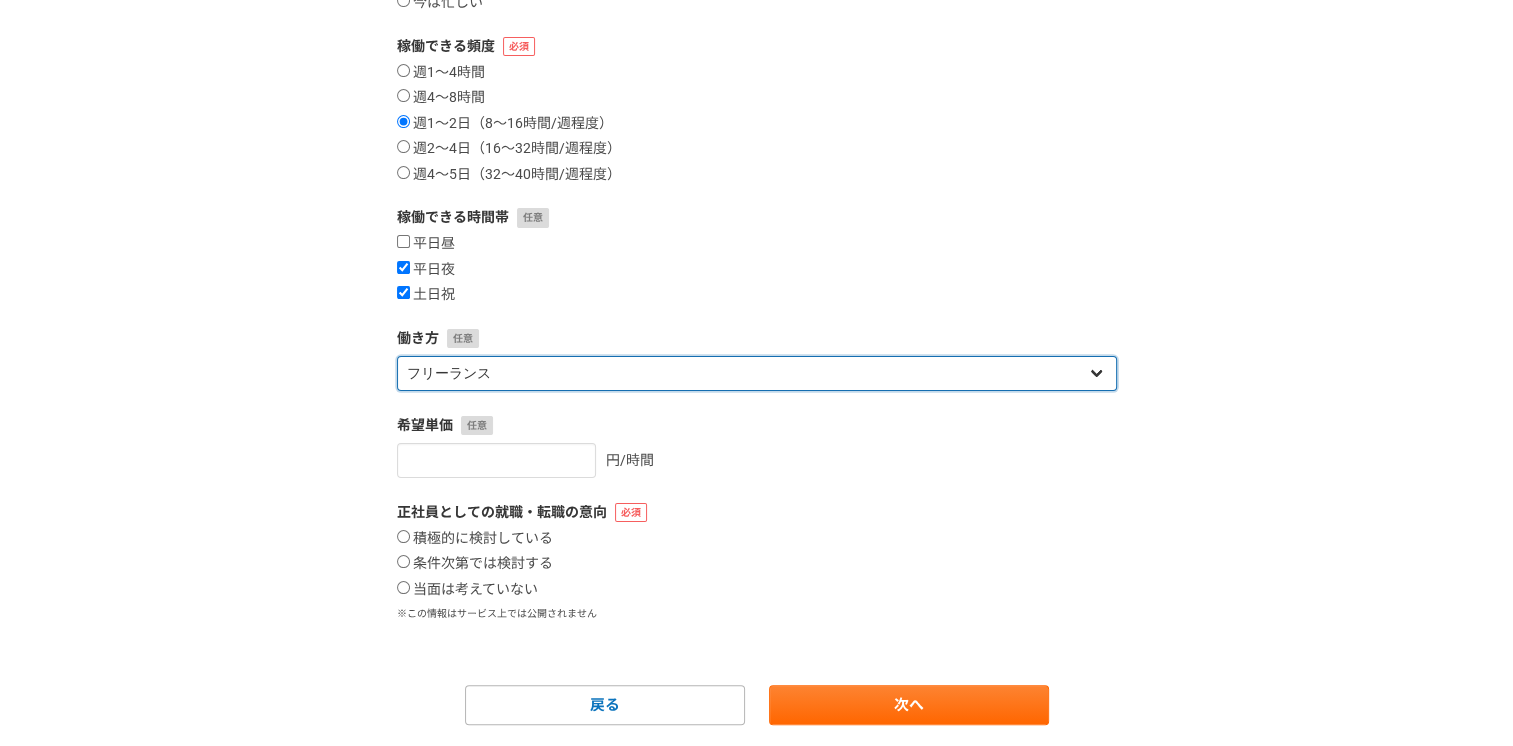 click on "フリーランス 副業 その他" at bounding box center (757, 373) 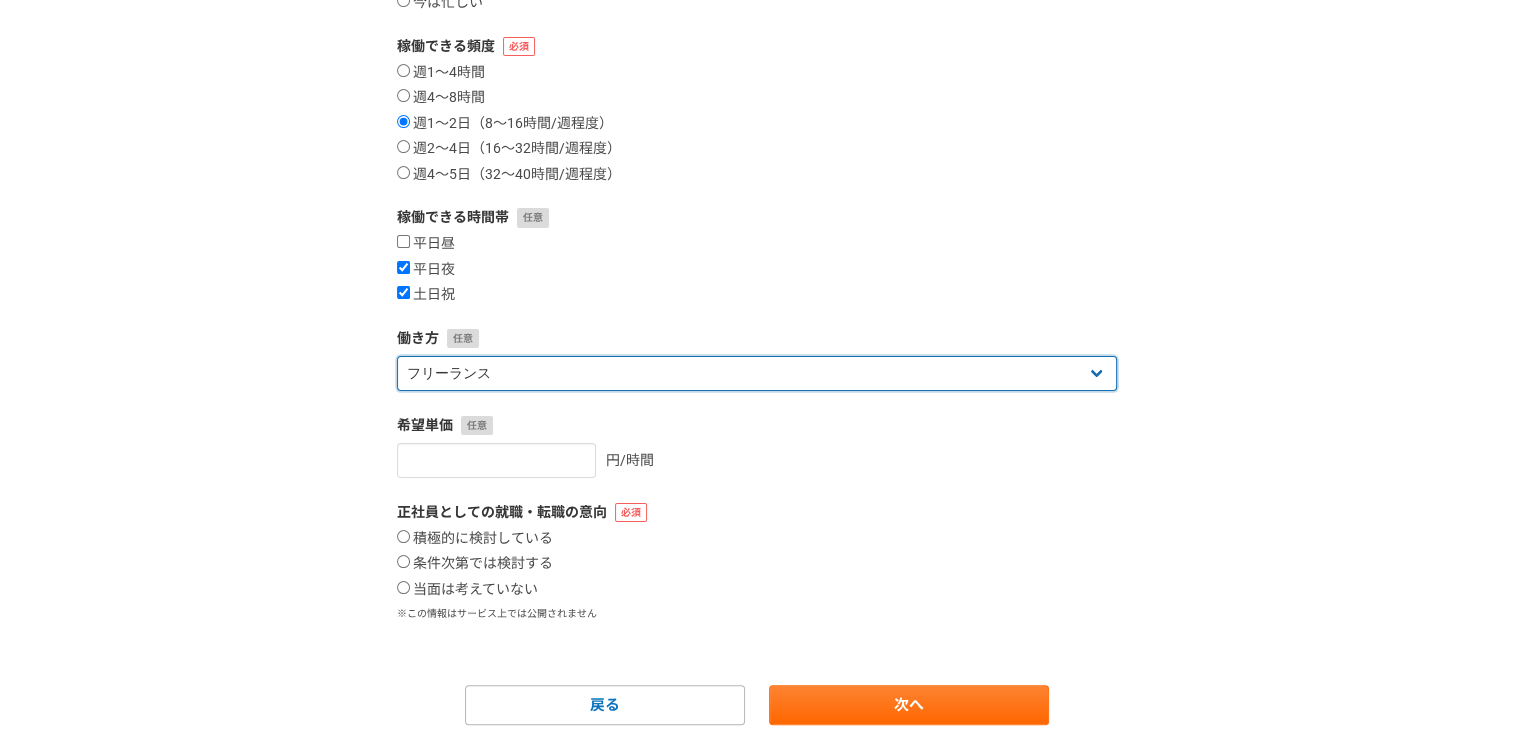 select on "sidejob" 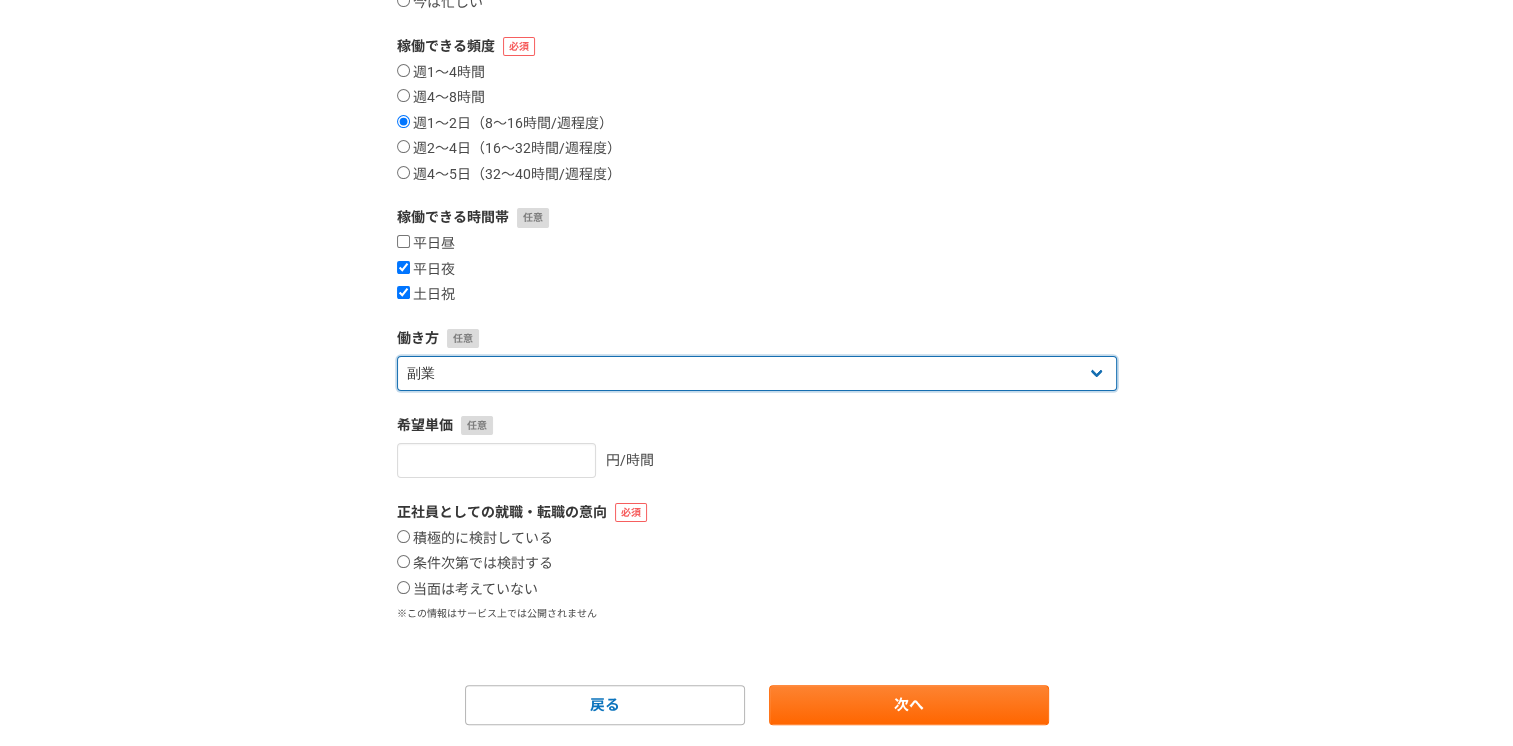 click on "フリーランス 副業 その他" at bounding box center [757, 373] 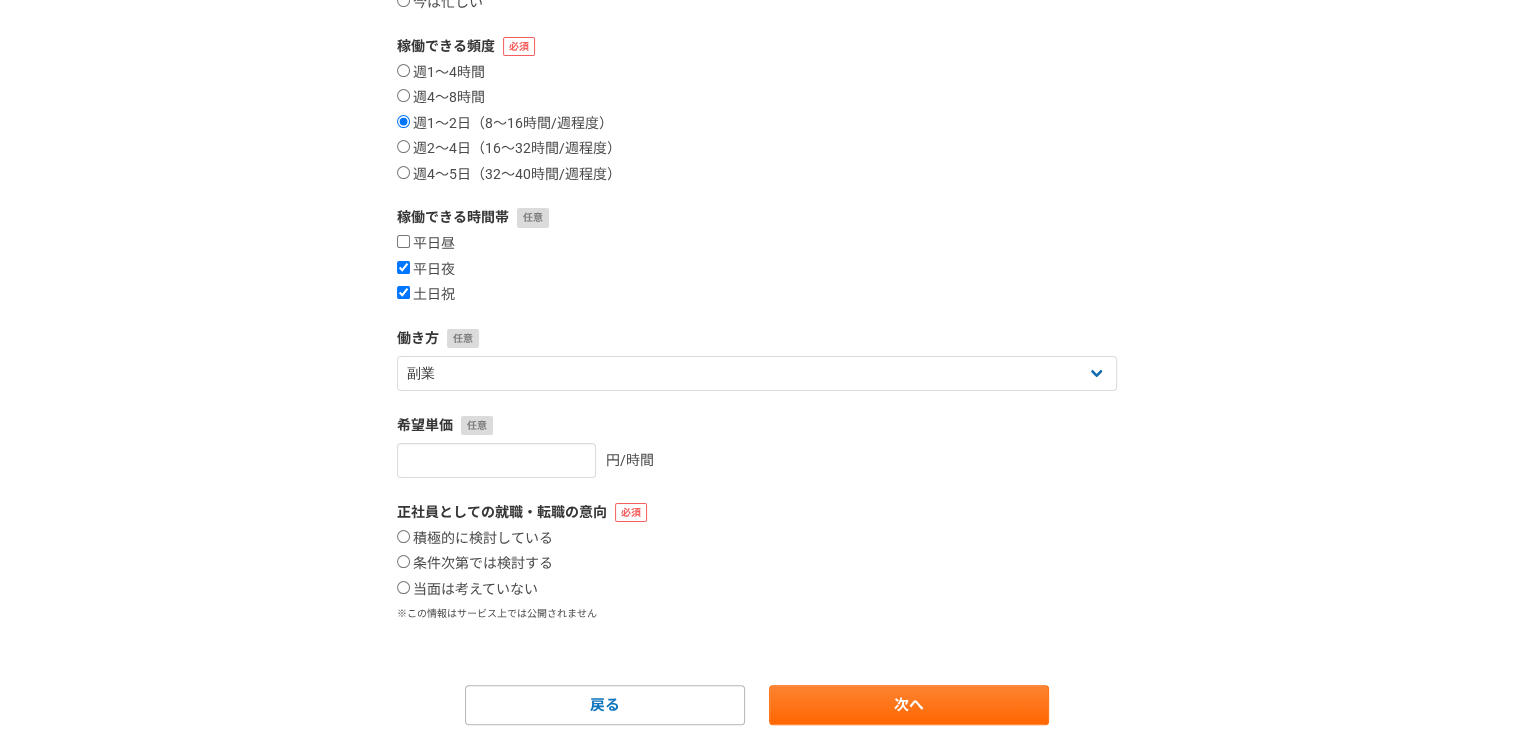 click on "1 2 3 4 5 6 案件への意欲・稼働頻度 案件への意欲   是非受けたい   要相談   今は忙しい 稼働できる頻度   週1〜4時間   週4〜8時間   週1〜2日（8〜16時間/週程度）   週2〜4日（16〜32時間/週程度）   週4〜5日（32〜40時間/週程度） 稼働できる時間帯   平日昼   平日夜   土日祝 働き方フリーランス 副業 その他 希望単価 [CURRENCY]/[UNIT] 正社員としての就職・転職の意向   積極的に検討している   条件次第では検討する   当面は考えていない ※この情報はサービス上では公開されません 戻る 次へ" at bounding box center [756, 277] 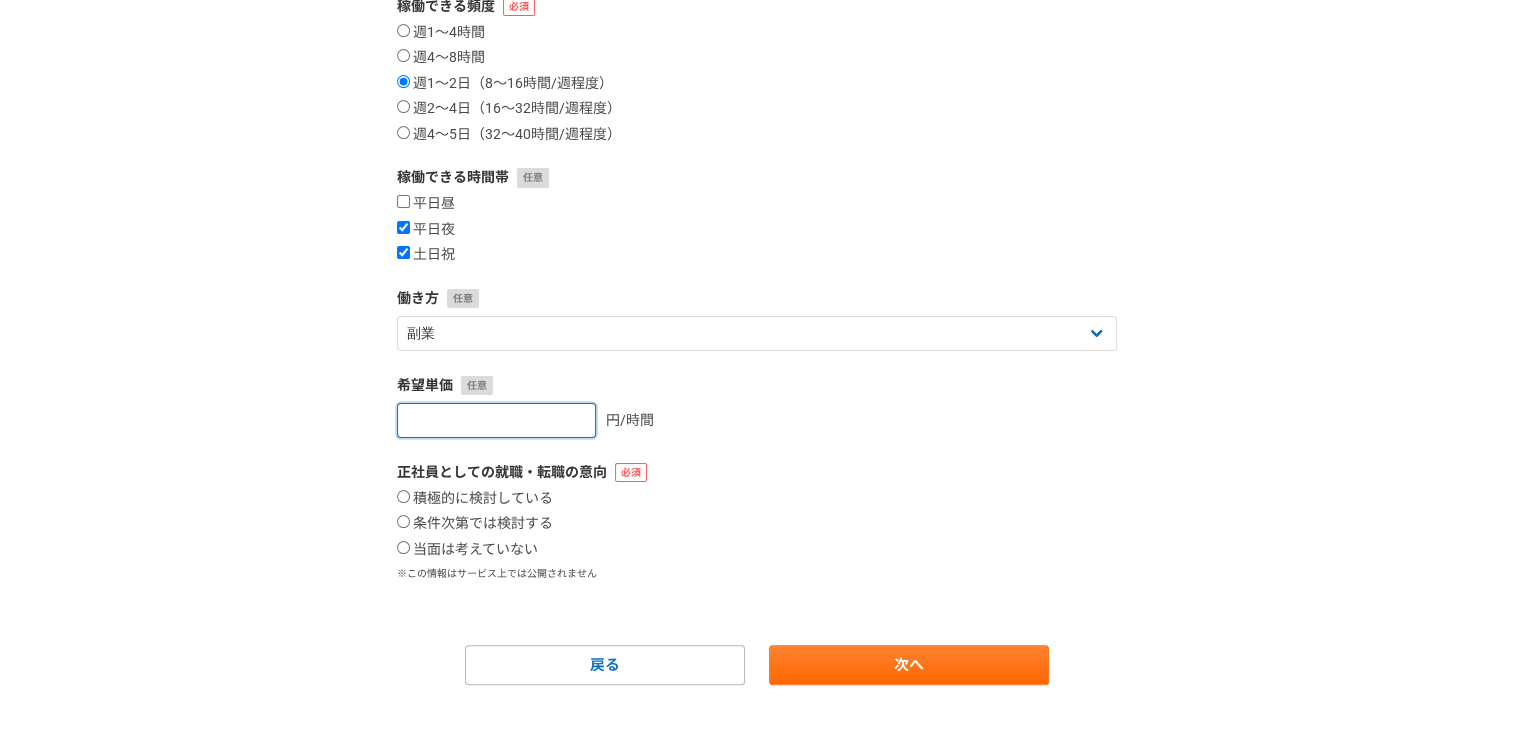 click at bounding box center (496, 420) 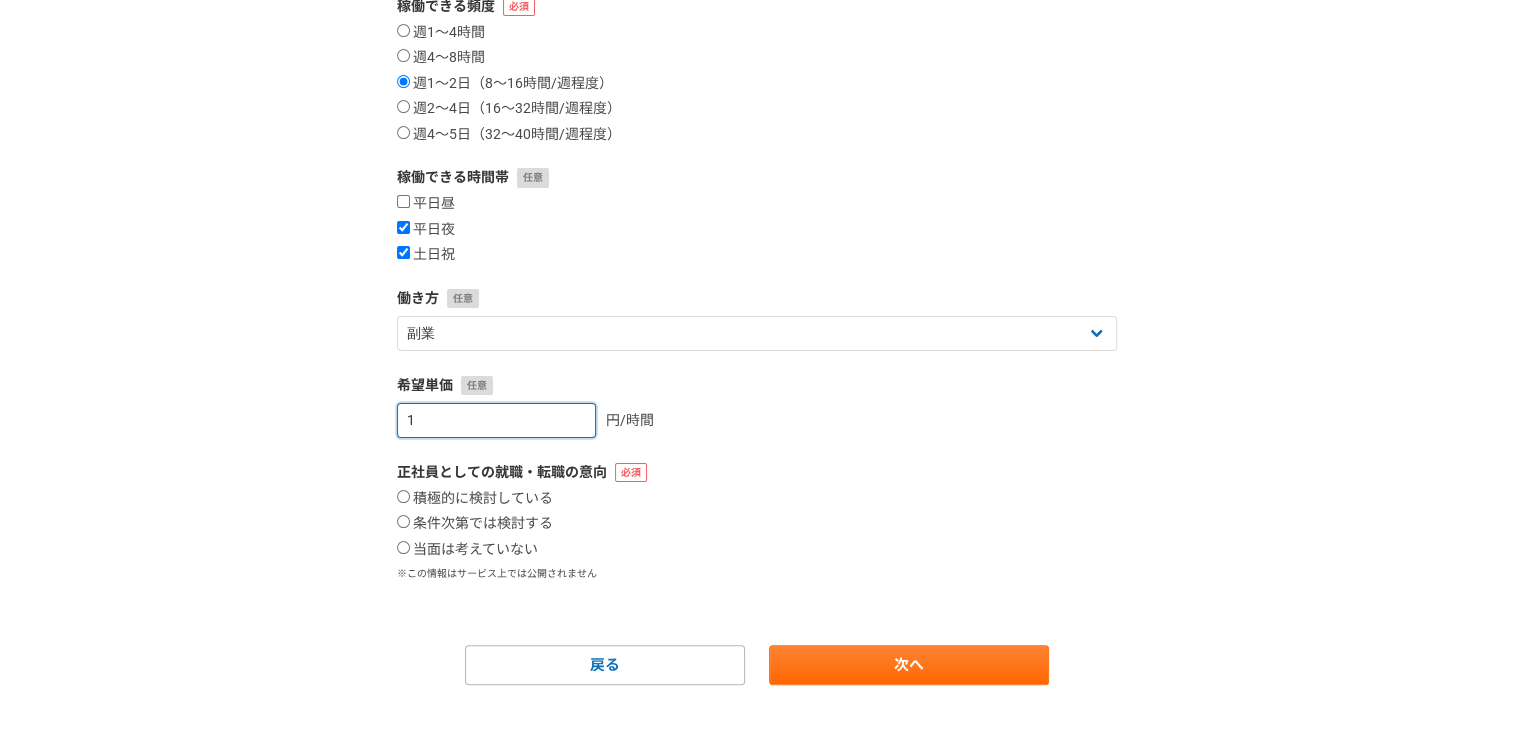click on "1" at bounding box center (496, 420) 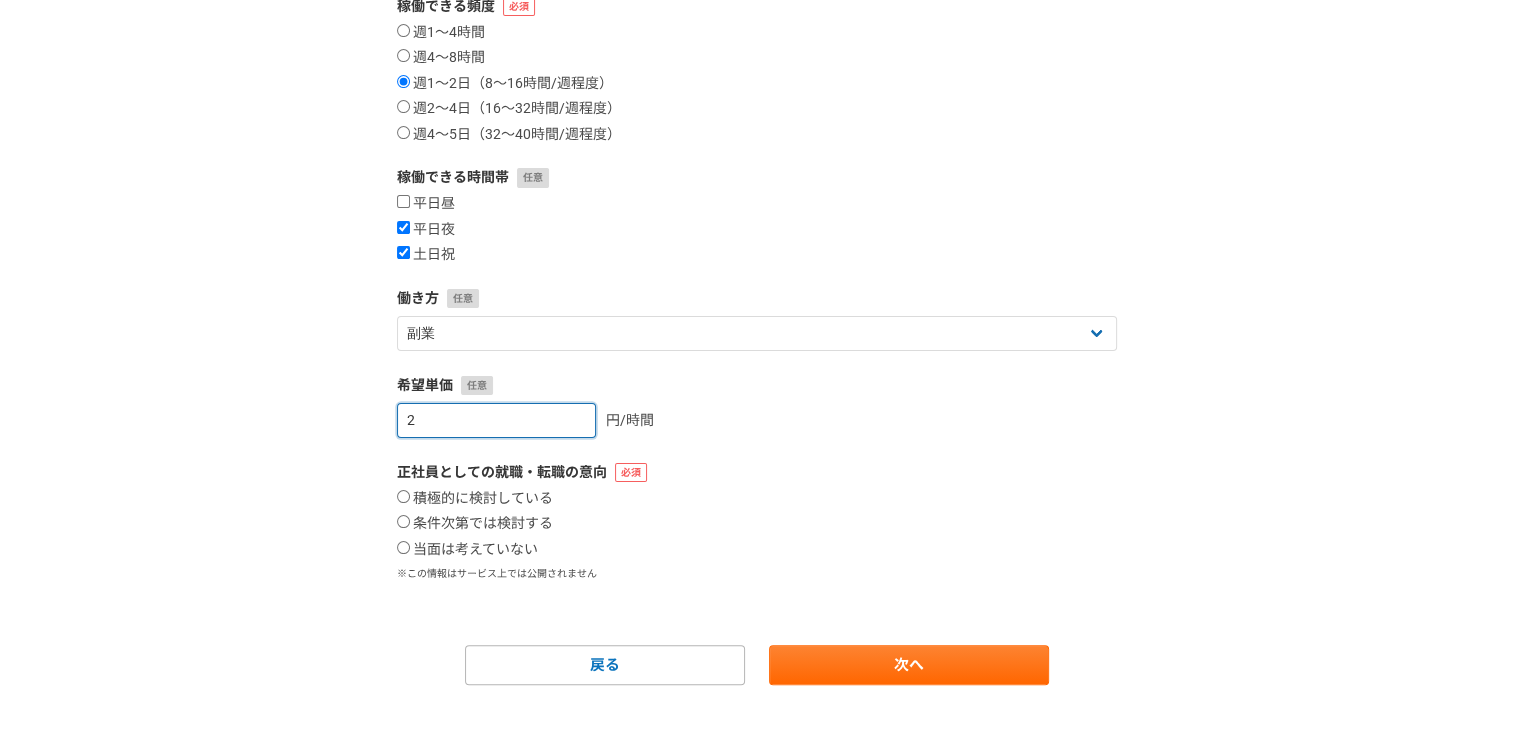 click on "2" at bounding box center [496, 420] 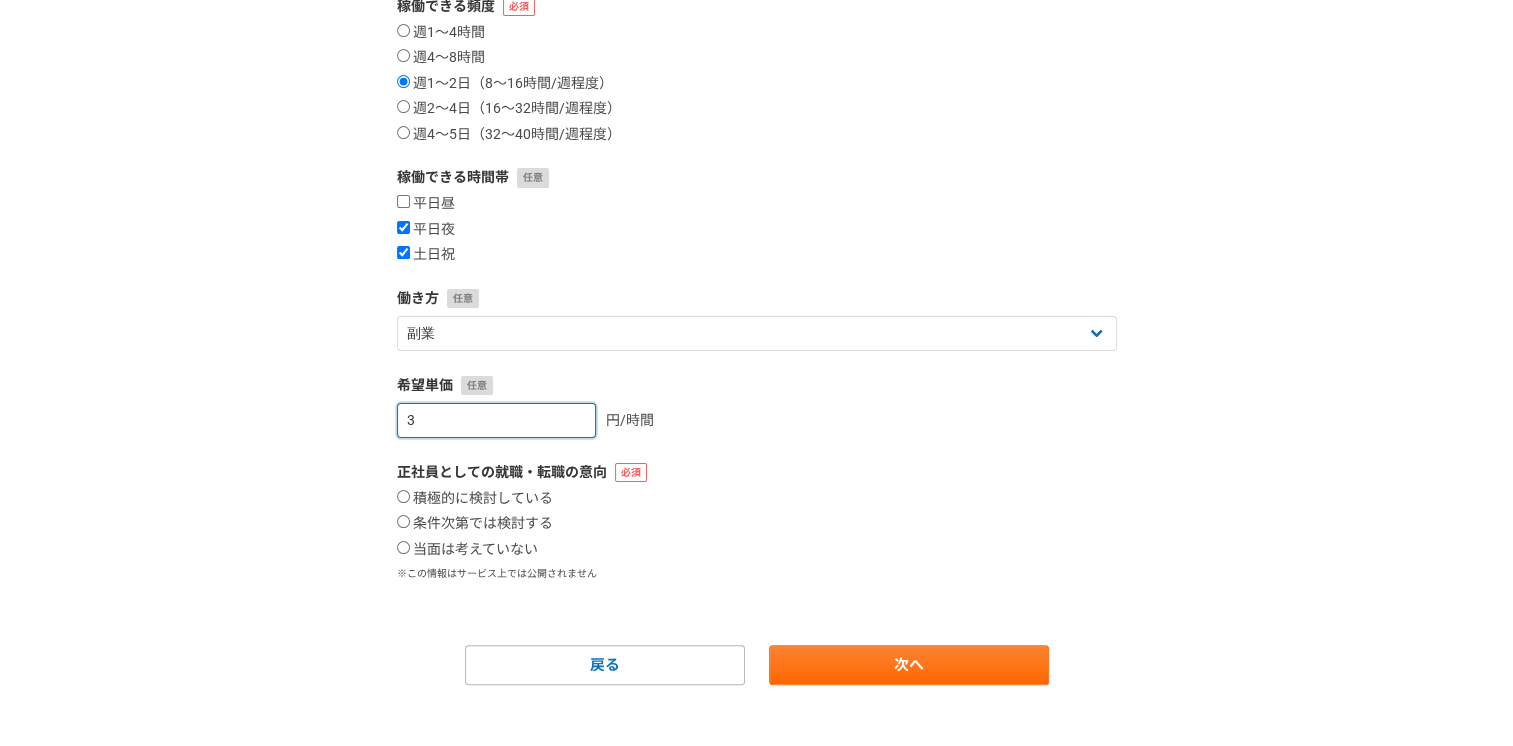 type on "3" 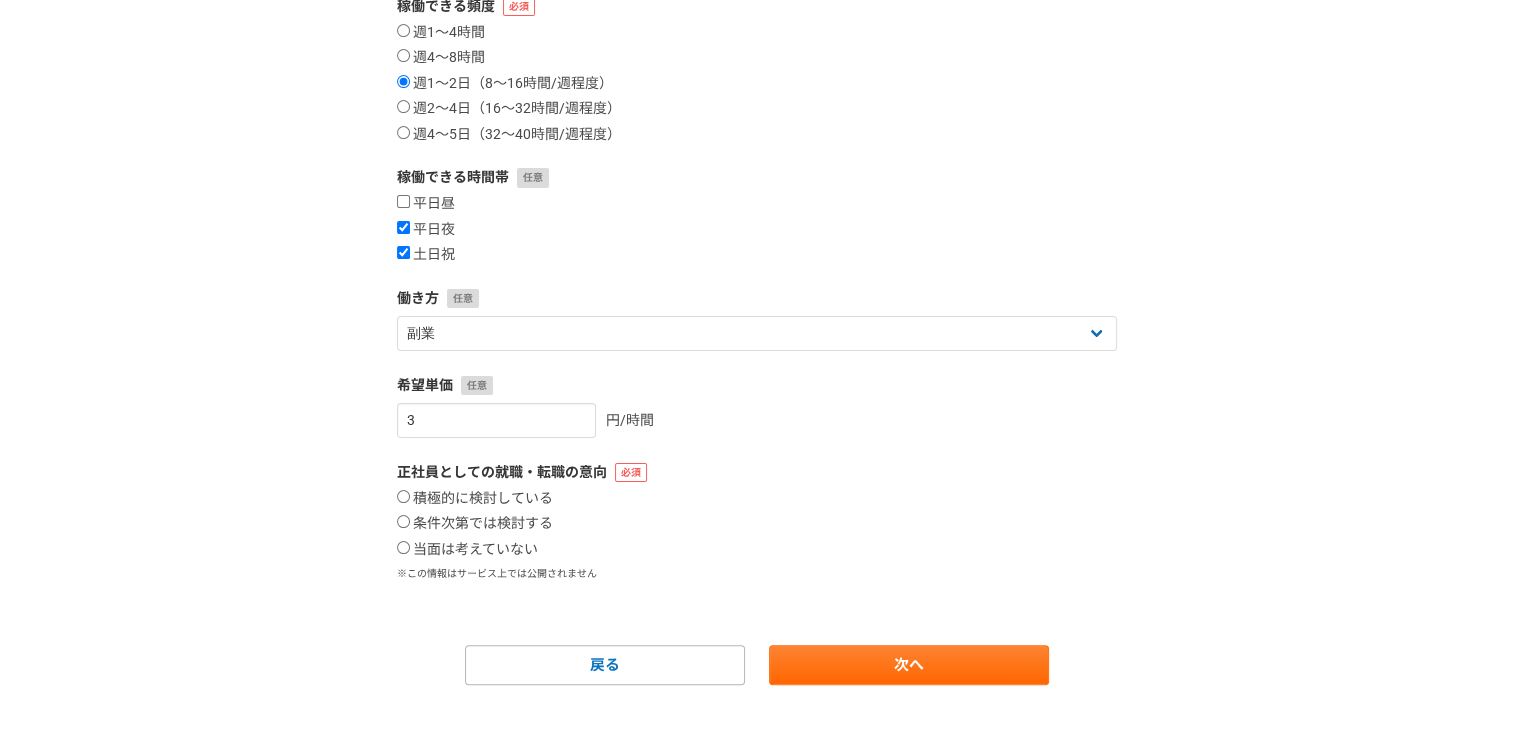 click on "1 2 3 4 5 6 案件への意欲・稼働頻度 案件への意欲   是非受けたい   要相談   今は忙しい 稼働できる頻度   週1〜4時間   週4〜8時間   週1〜2日（8〜16時間/週程度）   週2〜4日（16〜32時間/週程度）   週4〜5日（32〜40時間/週程度） 稼働できる時間帯   平日昼   平日夜   土日祝 働き方フリーランス 副業 その他 希望単価 2500 [CURRENCY]/[UNIT] 正社員としての就職・転職の意向   積極的に検討している   条件次第では検討する   当面は考えていない ※この情報はサービス上では公開されません 戻る 次へ" at bounding box center (756, 237) 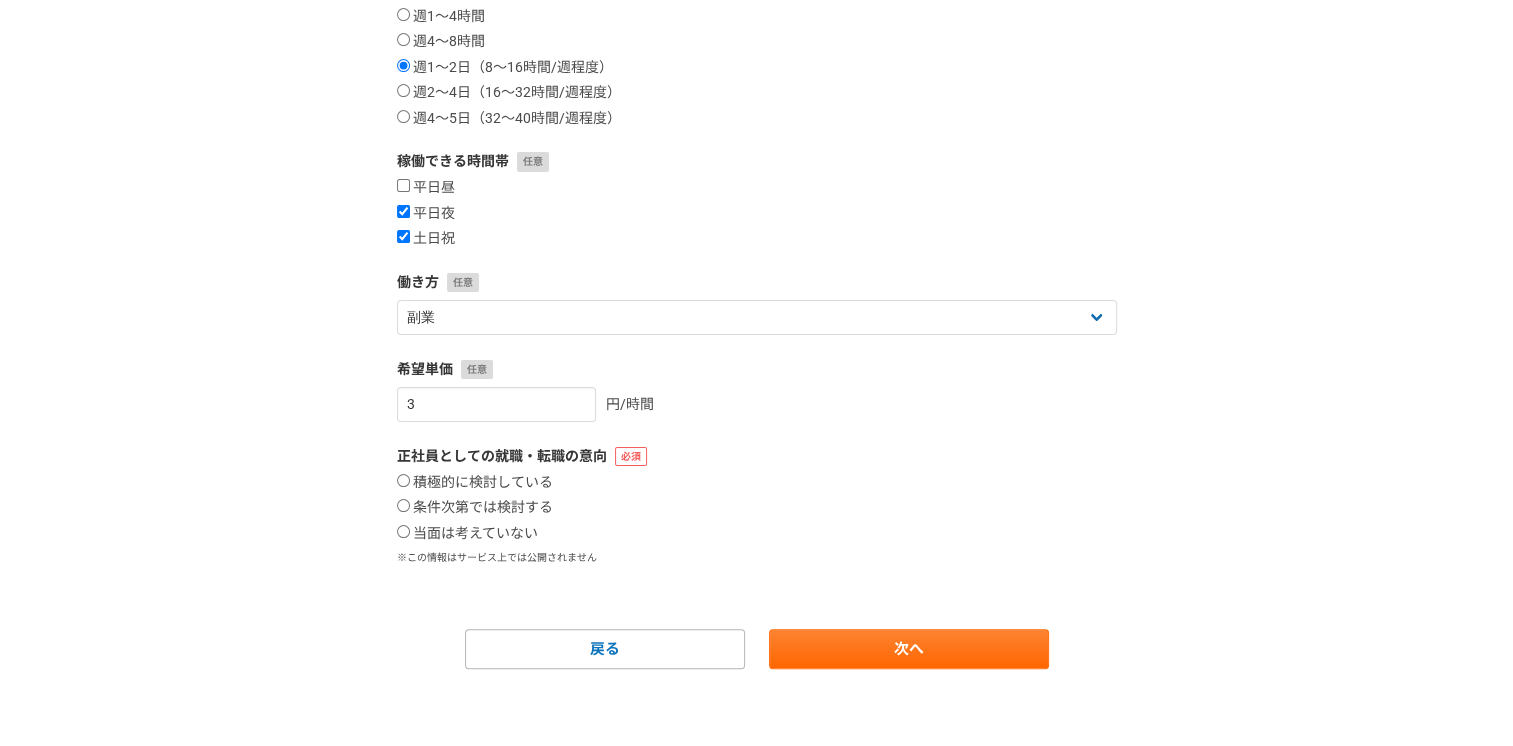 scroll, scrollTop: 378, scrollLeft: 0, axis: vertical 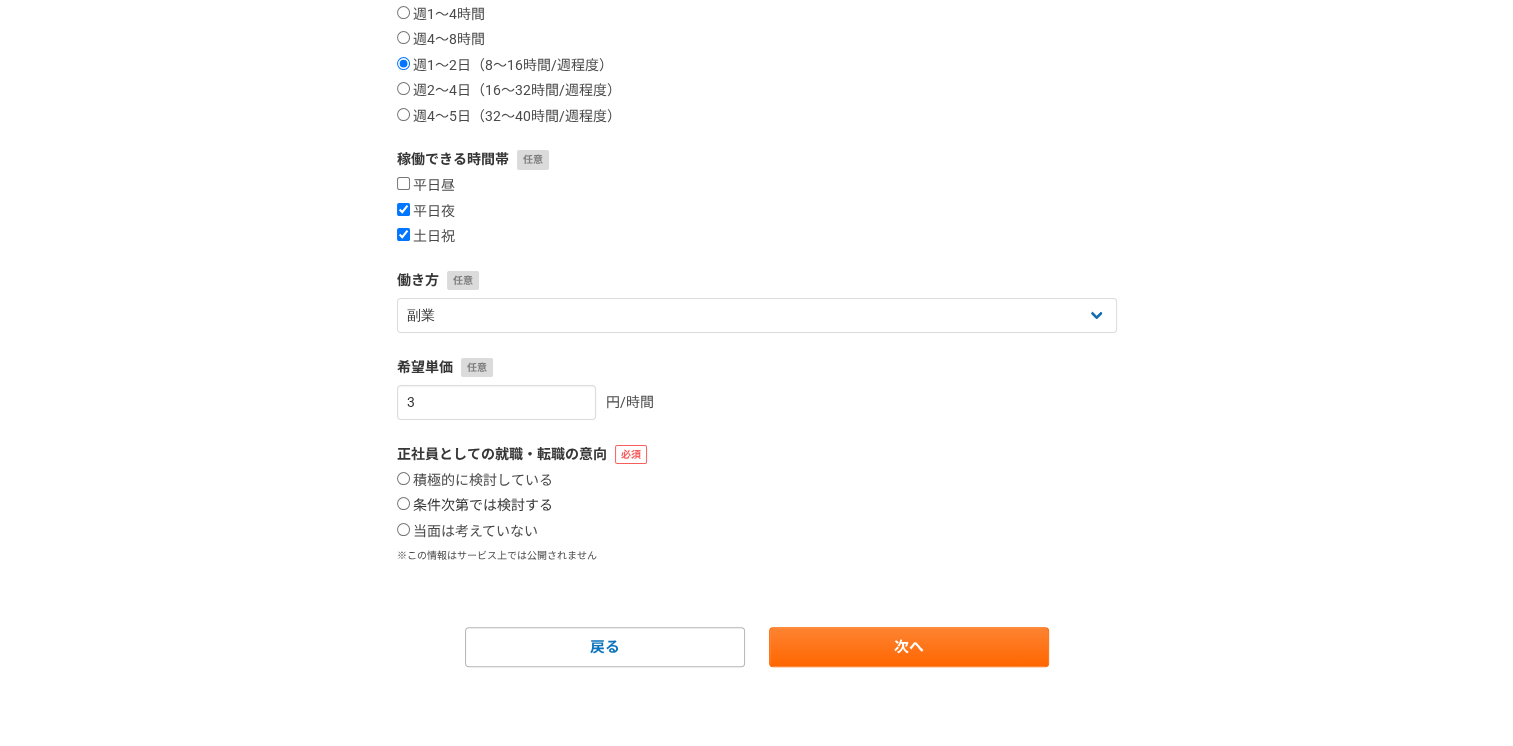 click on "条件次第では検討する" at bounding box center [403, 503] 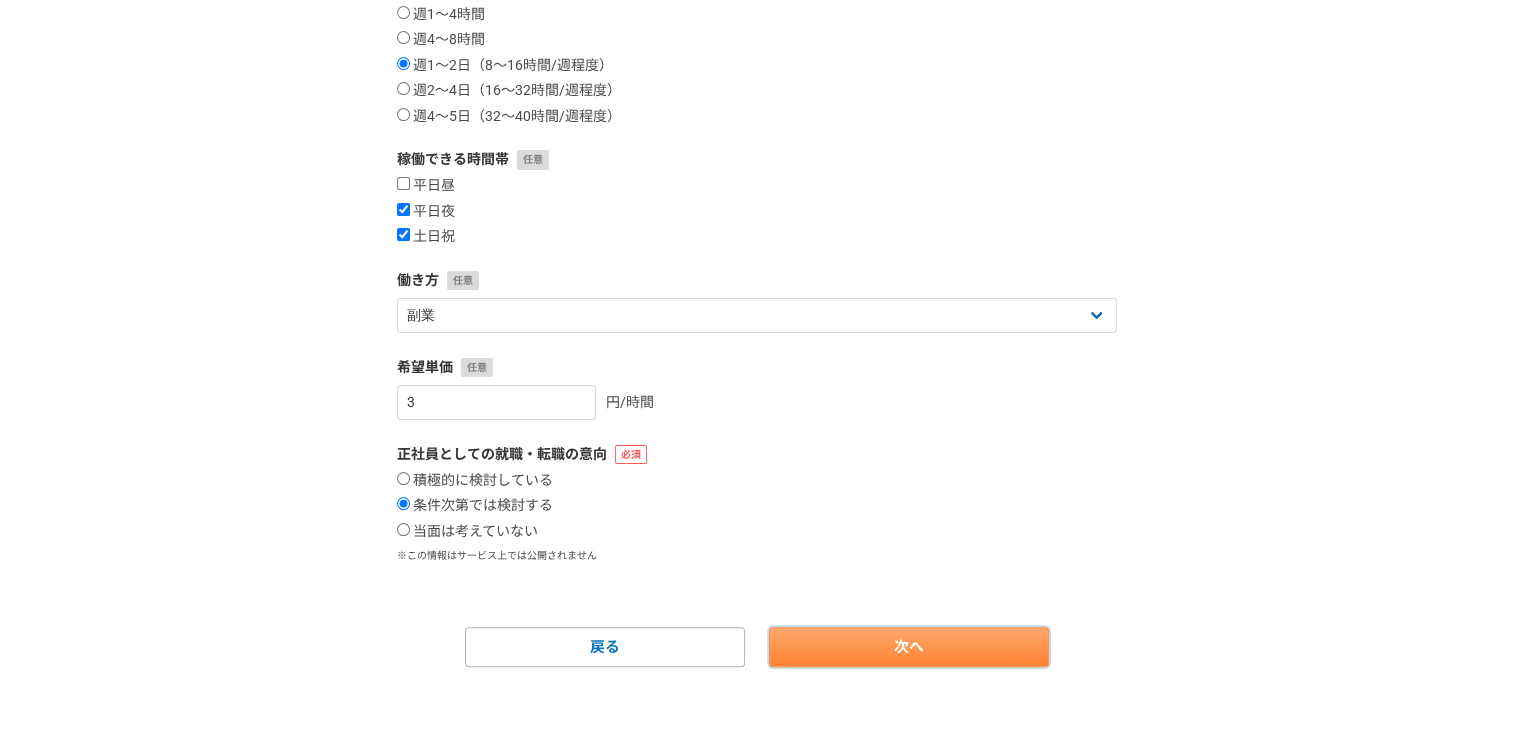 click on "次へ" at bounding box center (909, 647) 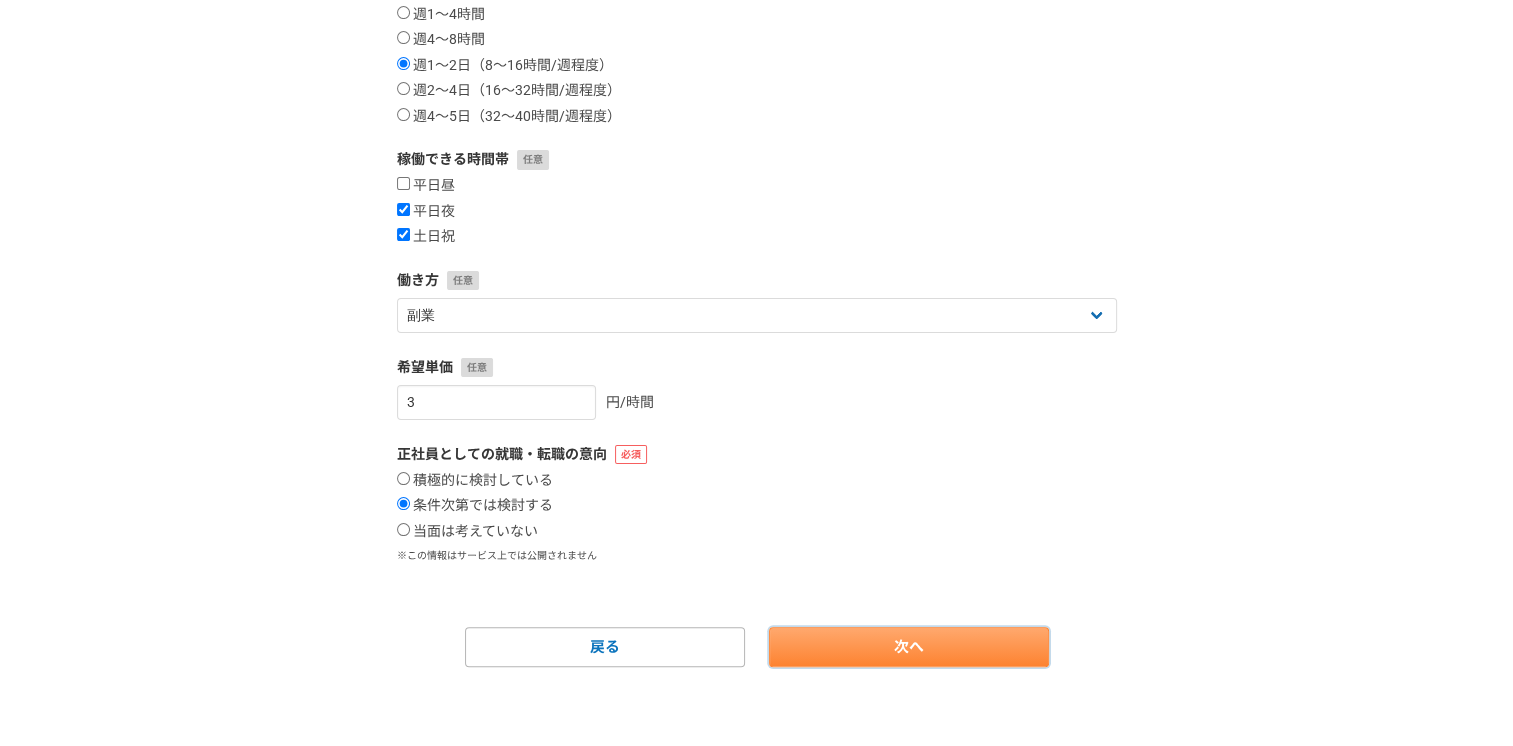 select 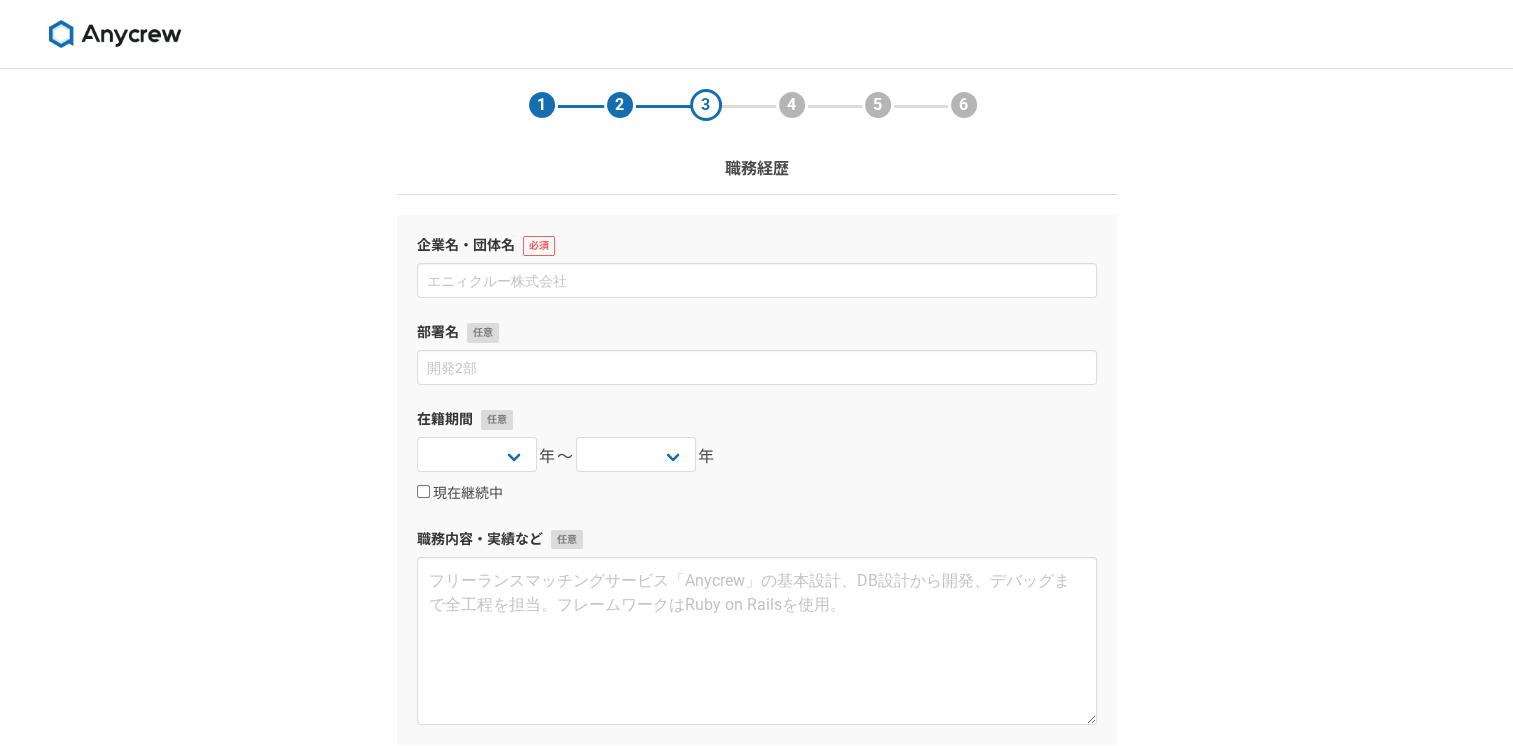 scroll, scrollTop: 40, scrollLeft: 0, axis: vertical 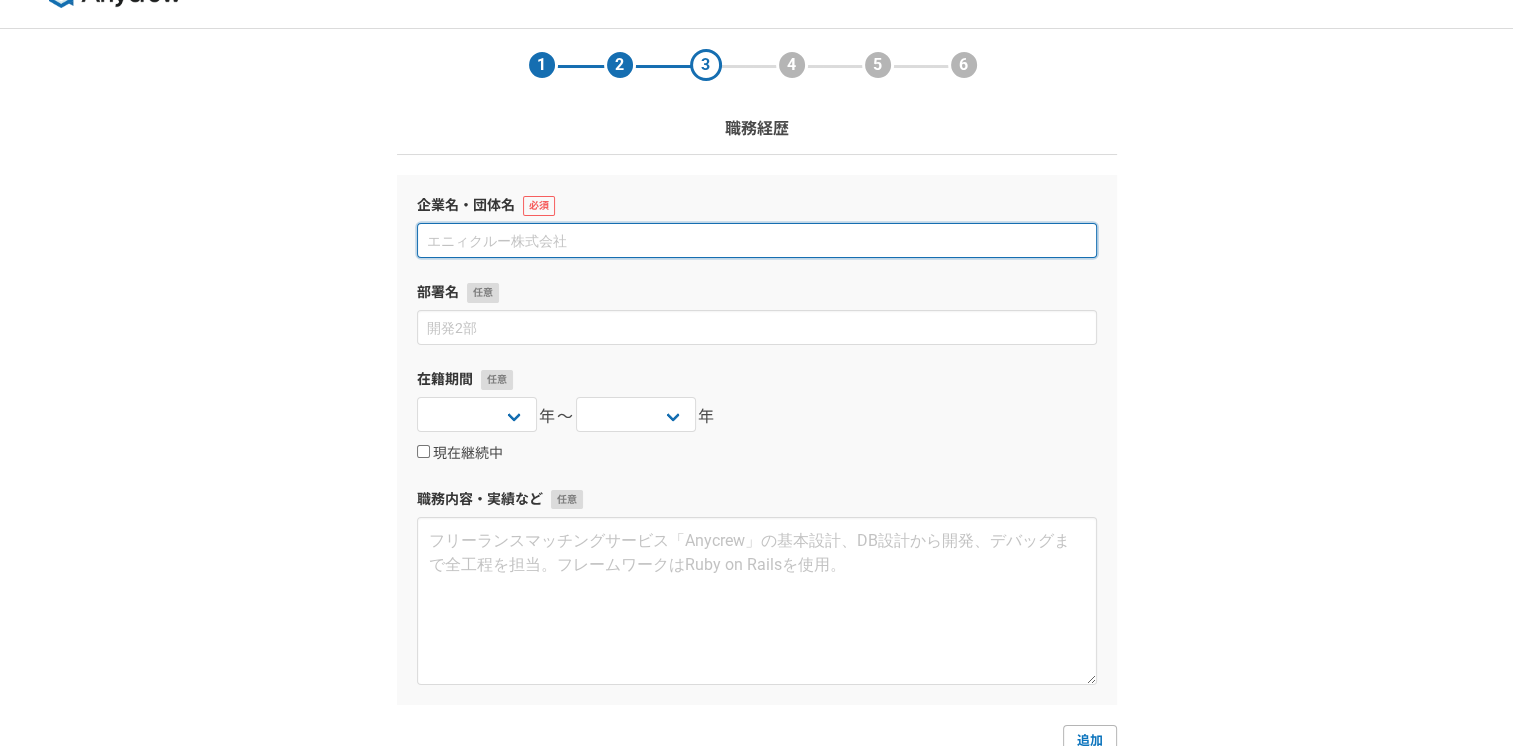 click at bounding box center [757, 240] 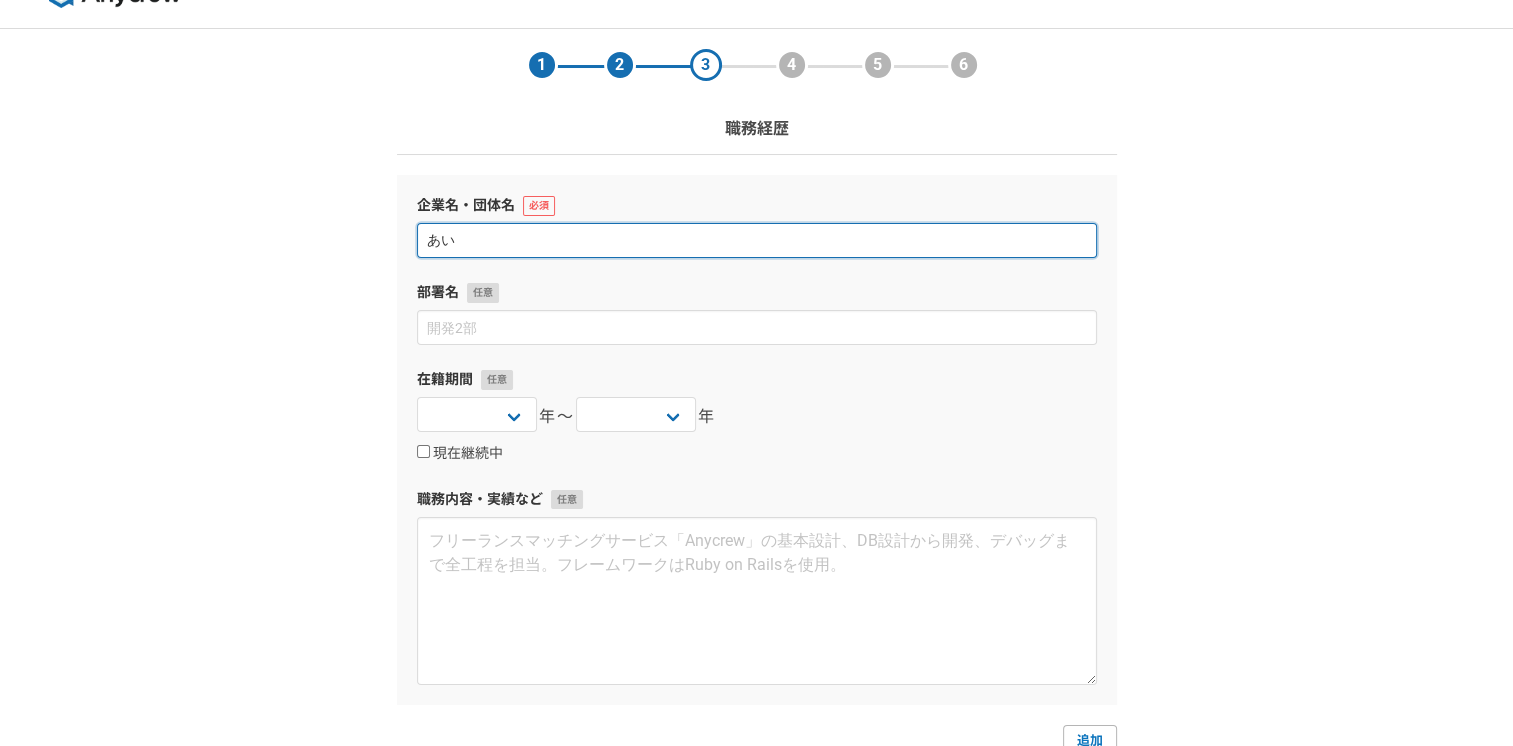 type on "あ" 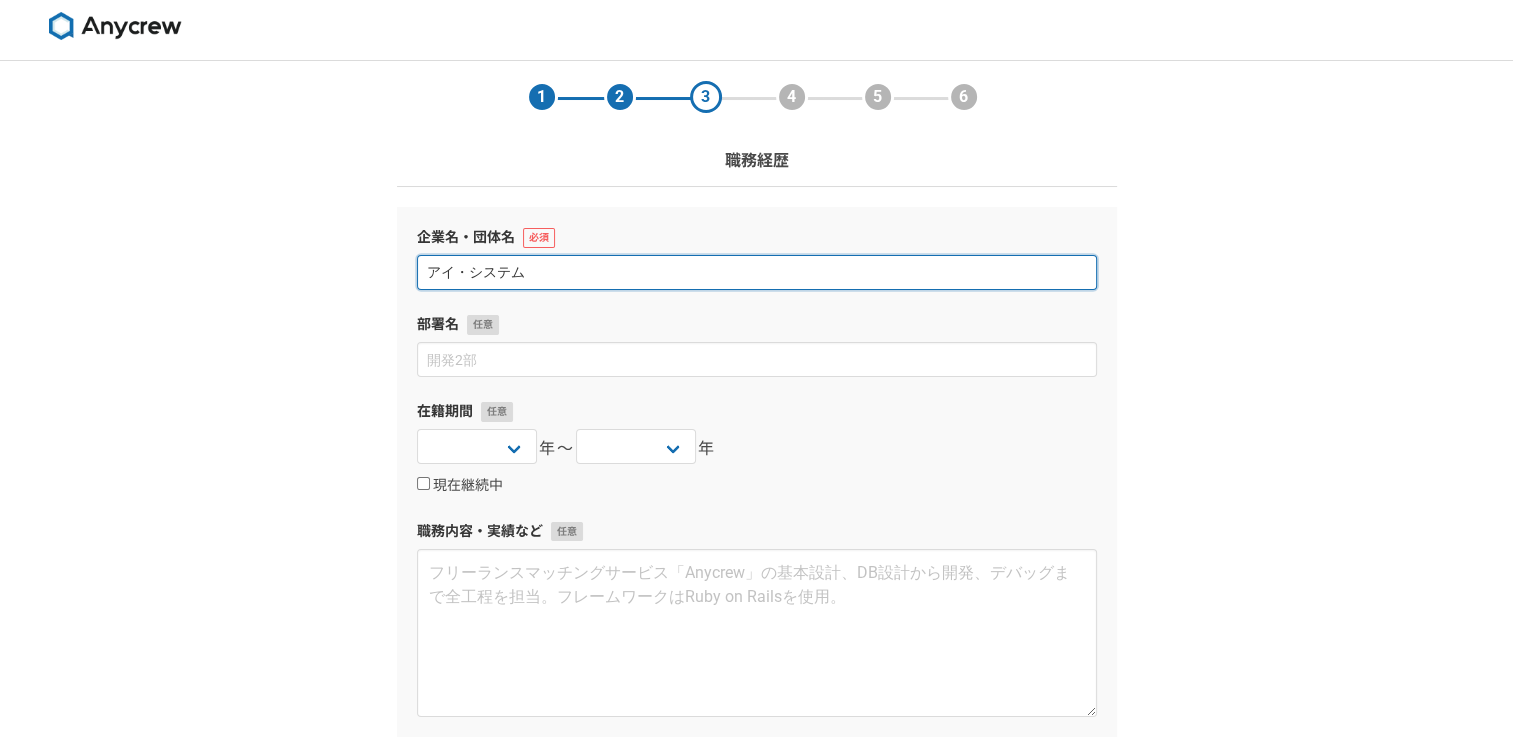 scroll, scrollTop: 0, scrollLeft: 0, axis: both 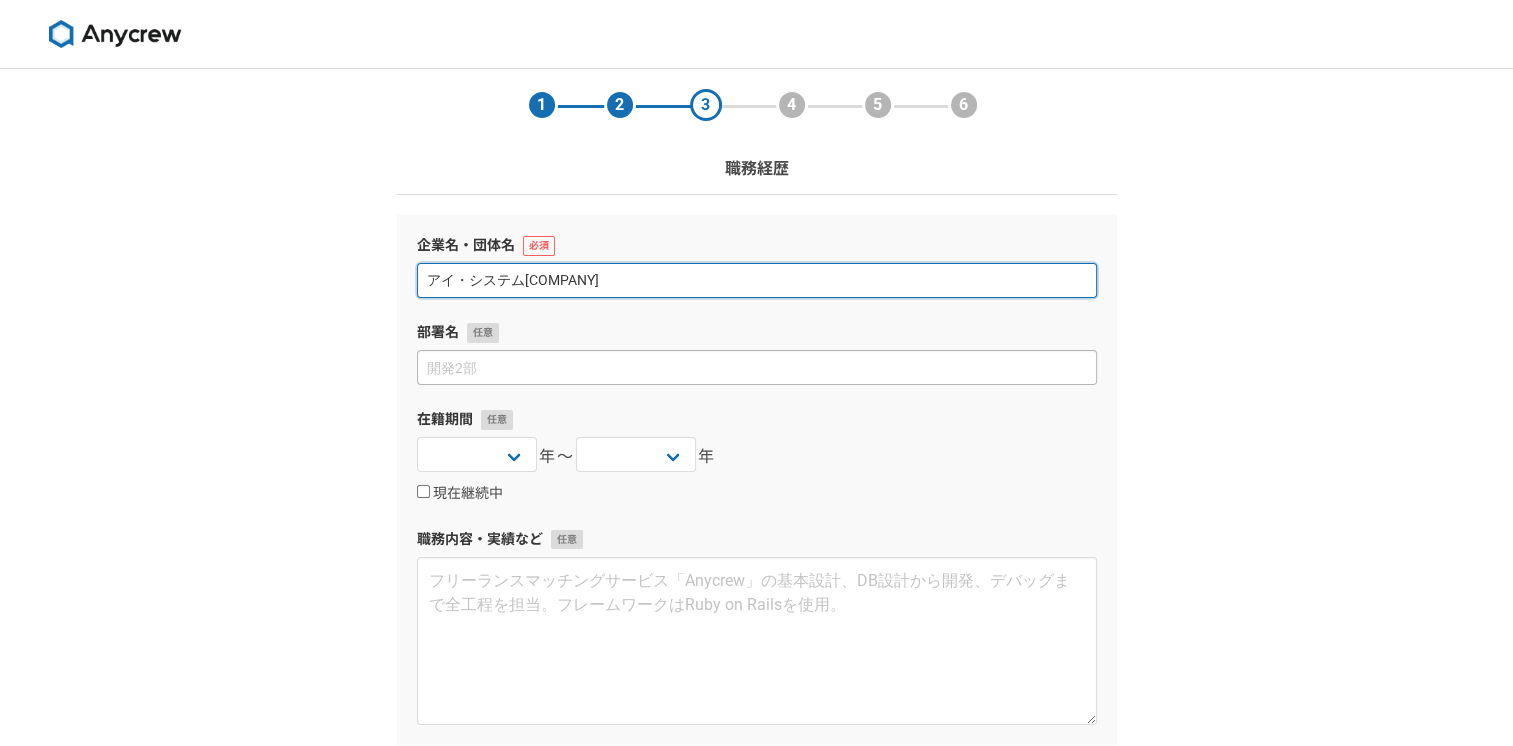 type on "アイ・システム[COMPANY]" 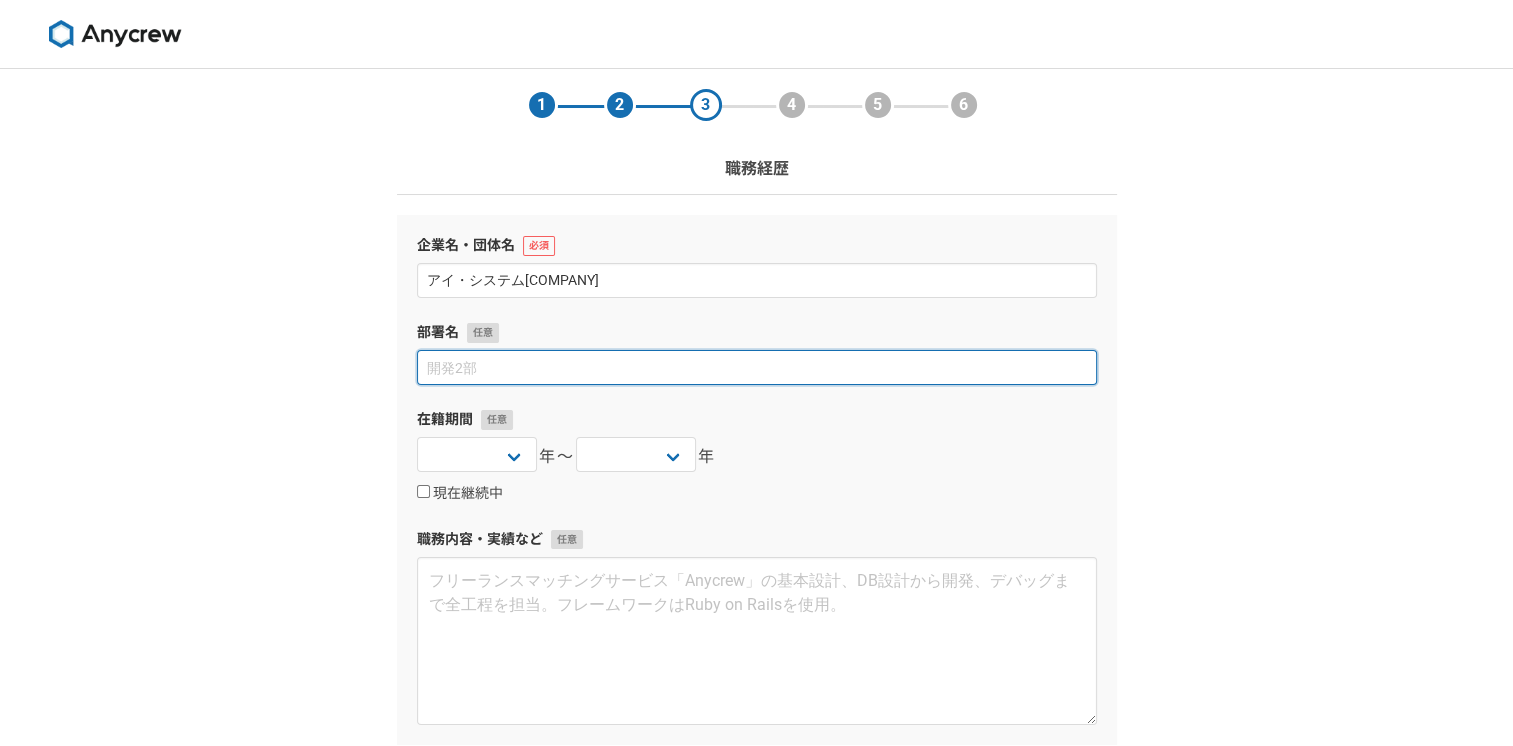 click at bounding box center [757, 367] 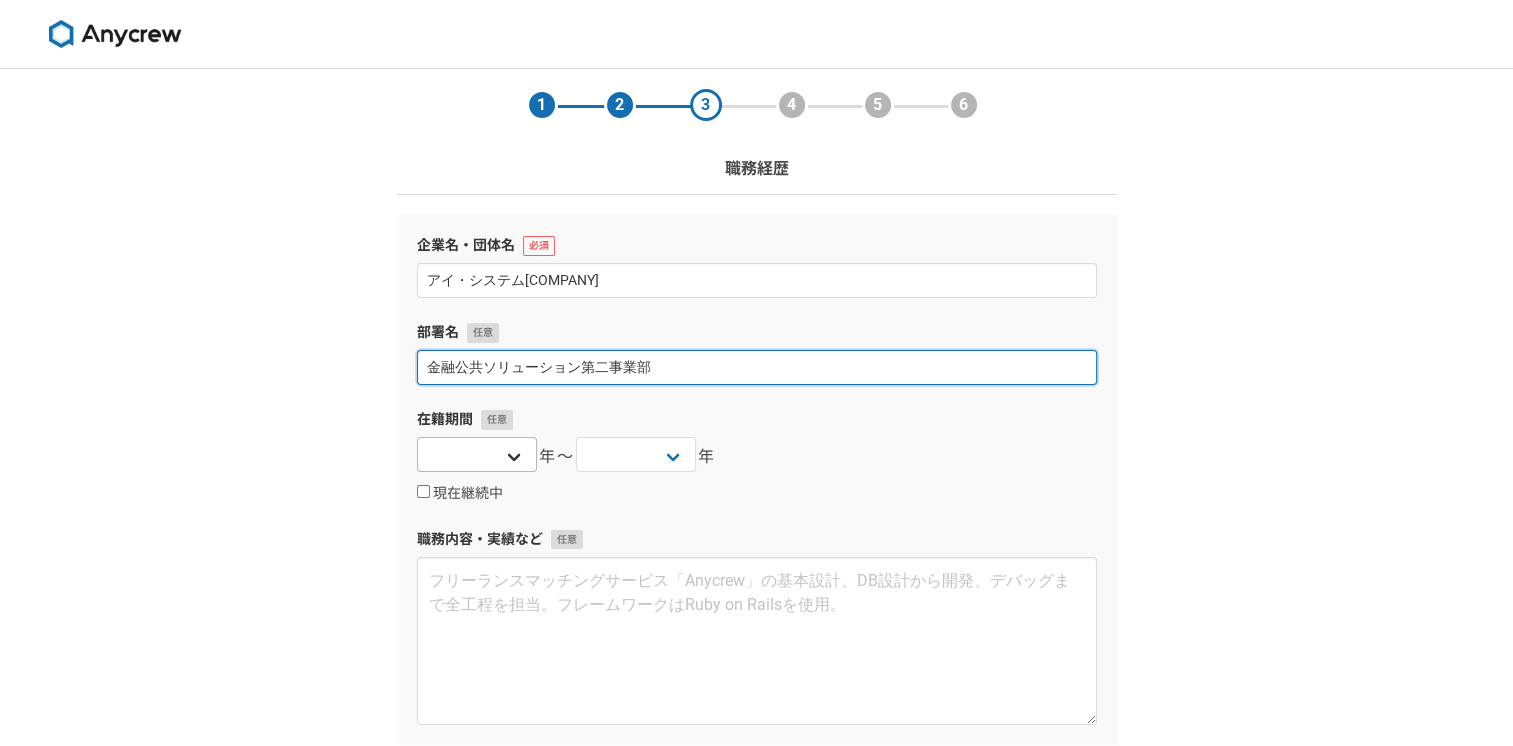 type on "金融公共ソリューション第二事業部" 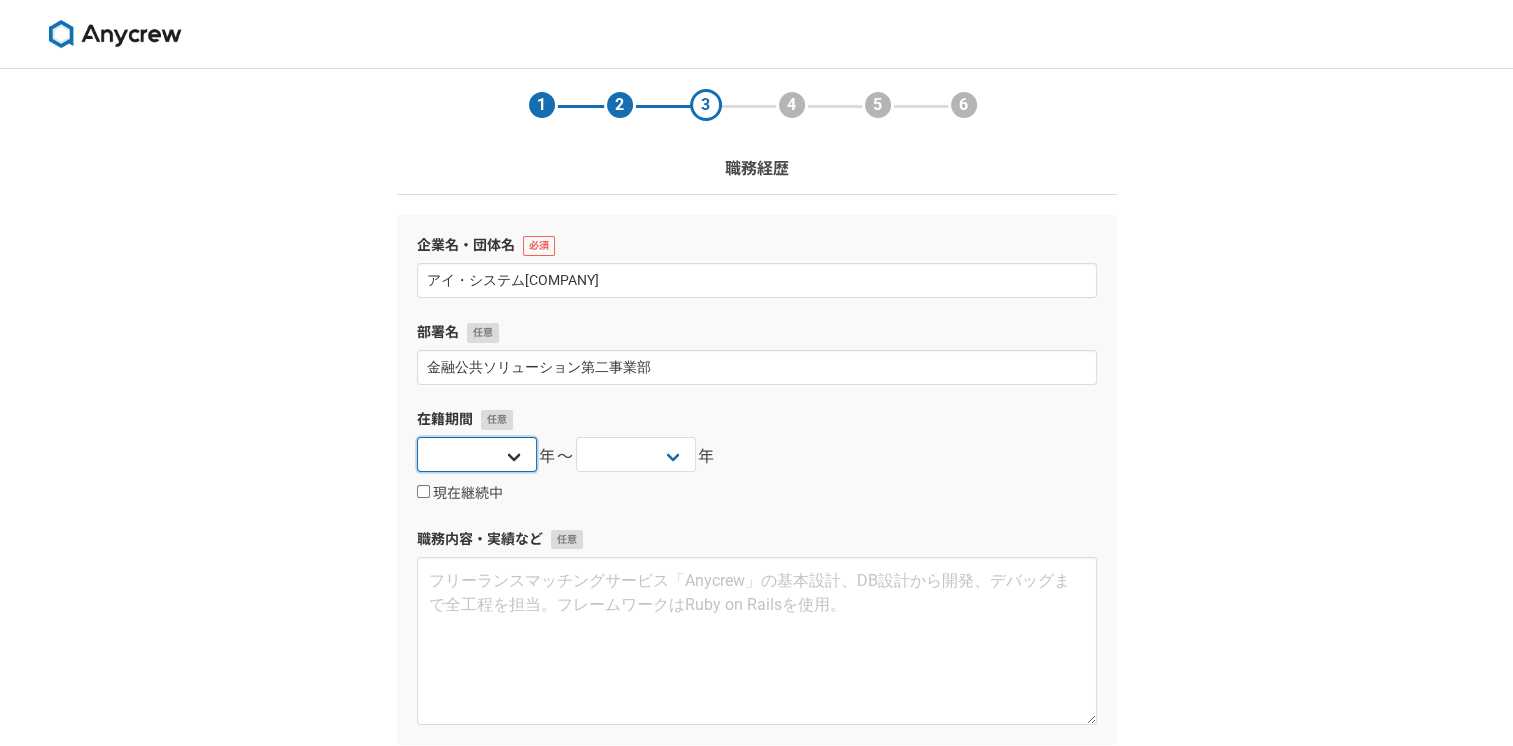 click on "2025 2024 2023 2022 2021 2020 2019 2018 2017 2016 2015 2014 2013 2012 2011 2010 2009 2008 2007 2006 2005 2004 2003 2002 2001 2000 1999 1998 1997 1996 1995 1994 1993 1992 1991 1990 1989 1988 1987 1986 1985 1984 1983 1982 1981 1980 1979 1978 1977 1976" at bounding box center (477, 454) 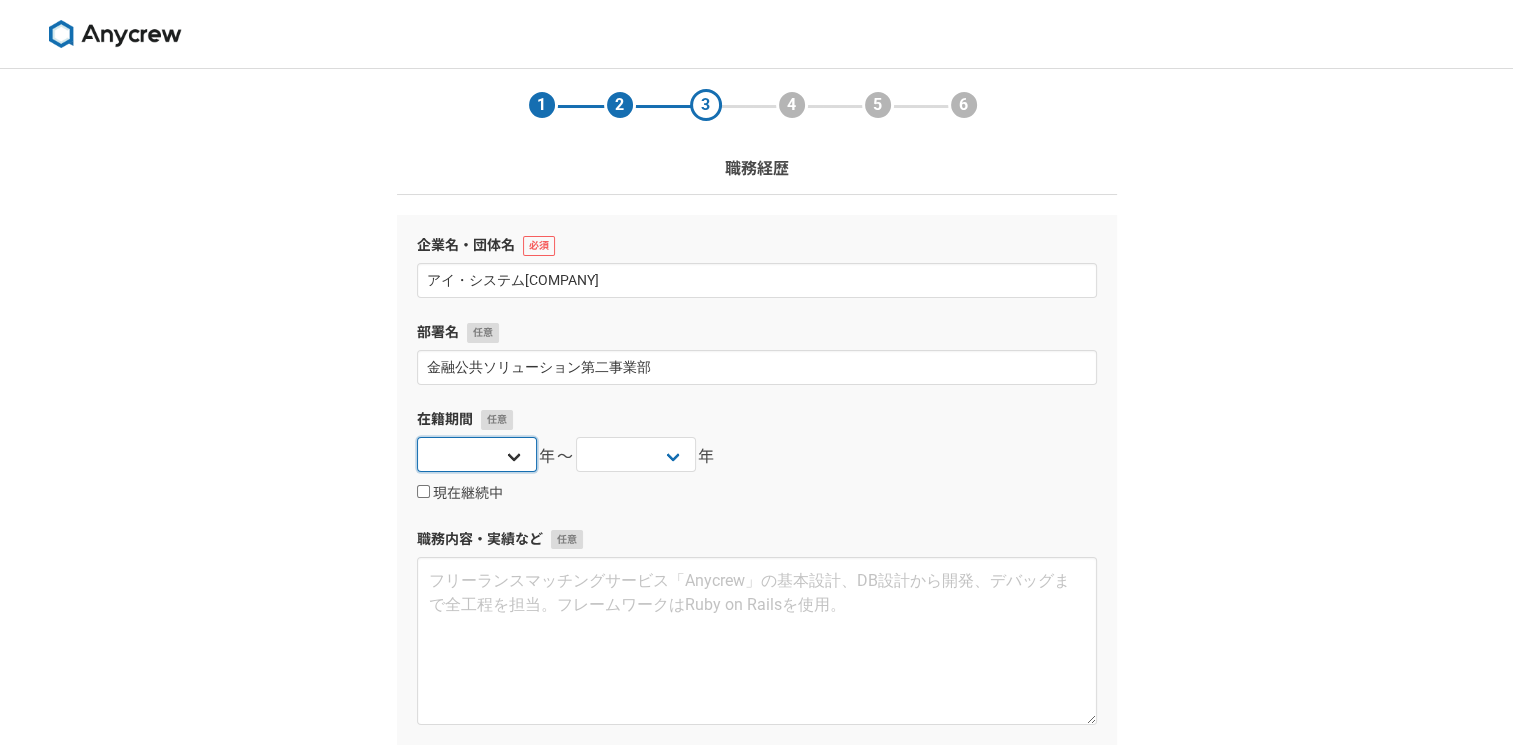 select on "2025" 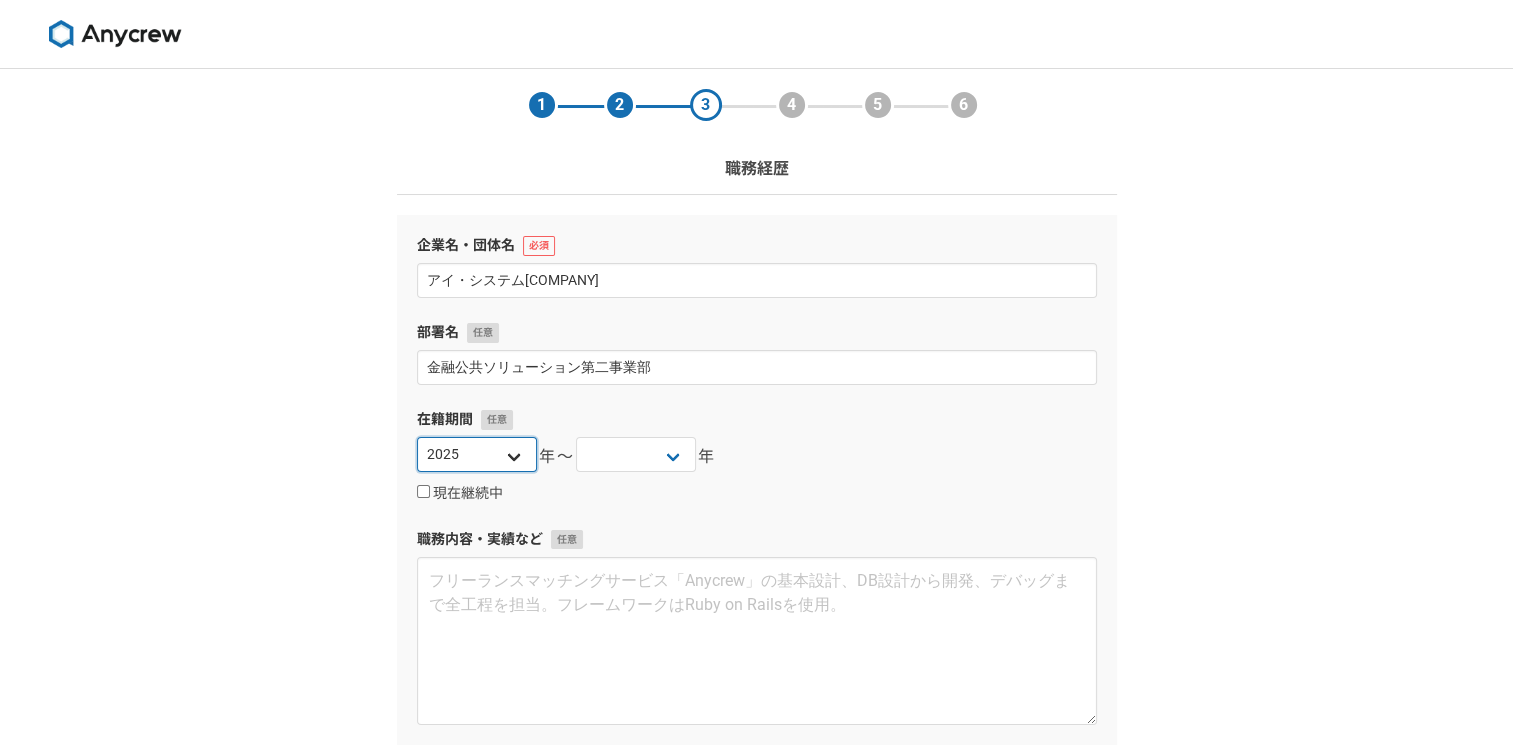 click on "2025 2024 2023 2022 2021 2020 2019 2018 2017 2016 2015 2014 2013 2012 2011 2010 2009 2008 2007 2006 2005 2004 2003 2002 2001 2000 1999 1998 1997 1996 1995 1994 1993 1992 1991 1990 1989 1988 1987 1986 1985 1984 1983 1982 1981 1980 1979 1978 1977 1976" at bounding box center (477, 454) 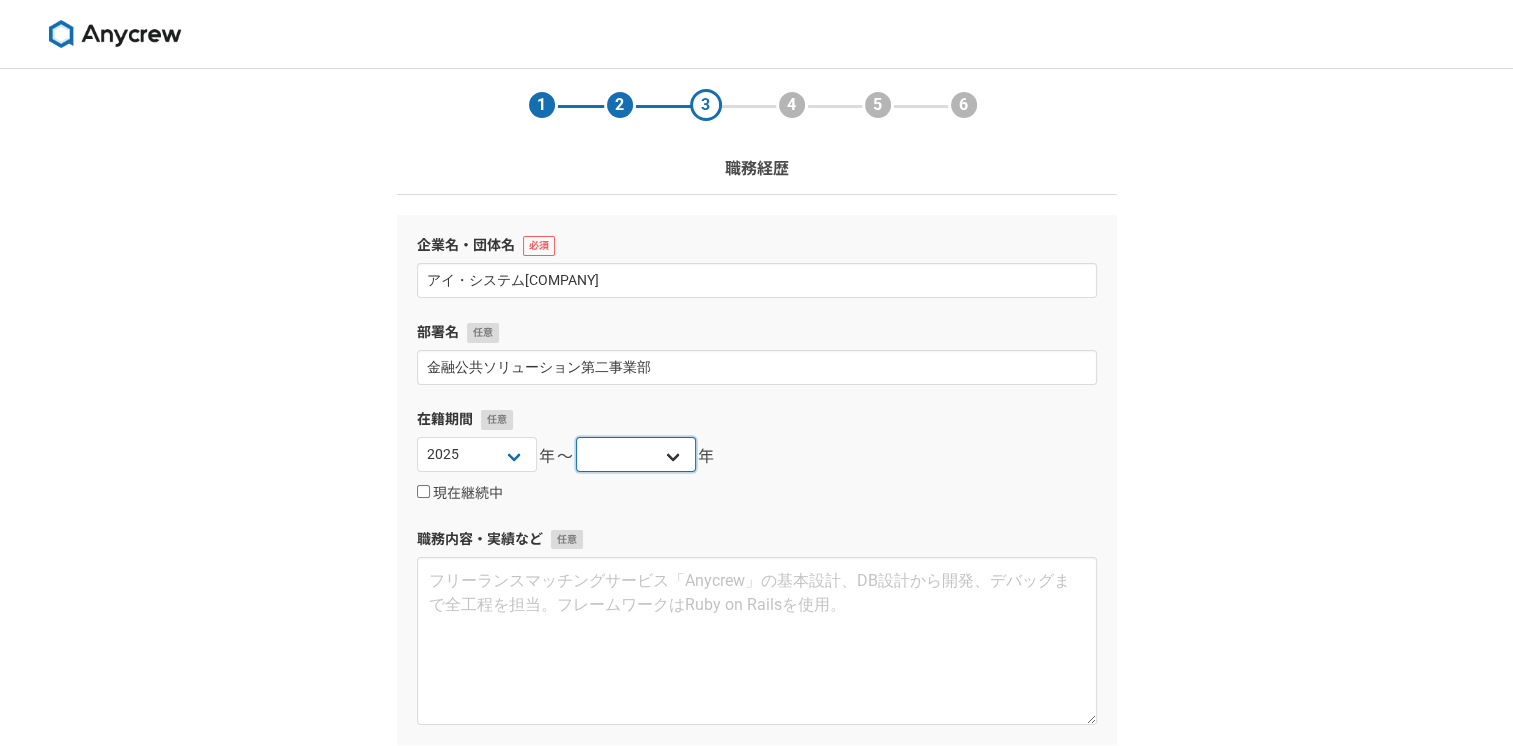click on "2025 2024 2023 2022 2021 2020 2019 2018 2017 2016 2015 2014 2013 2012 2011 2010 2009 2008 2007 2006 2005 2004 2003 2002 2001 2000 1999 1998 1997 1996 1995 1994 1993 1992 1991 1990 1989 1988 1987 1986 1985 1984 1983 1982 1981 1980 1979 1978 1977 1976" at bounding box center [636, 454] 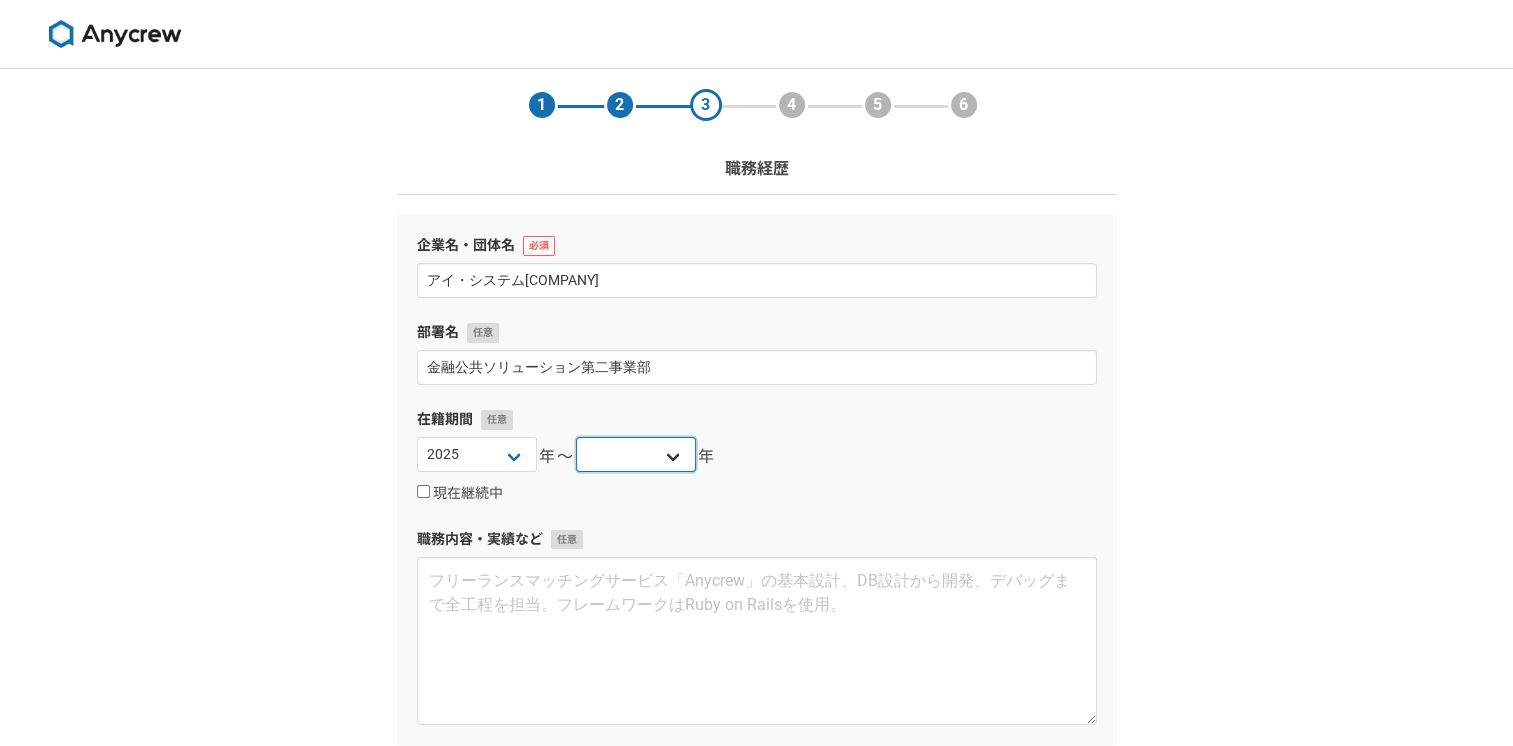 select on "2025" 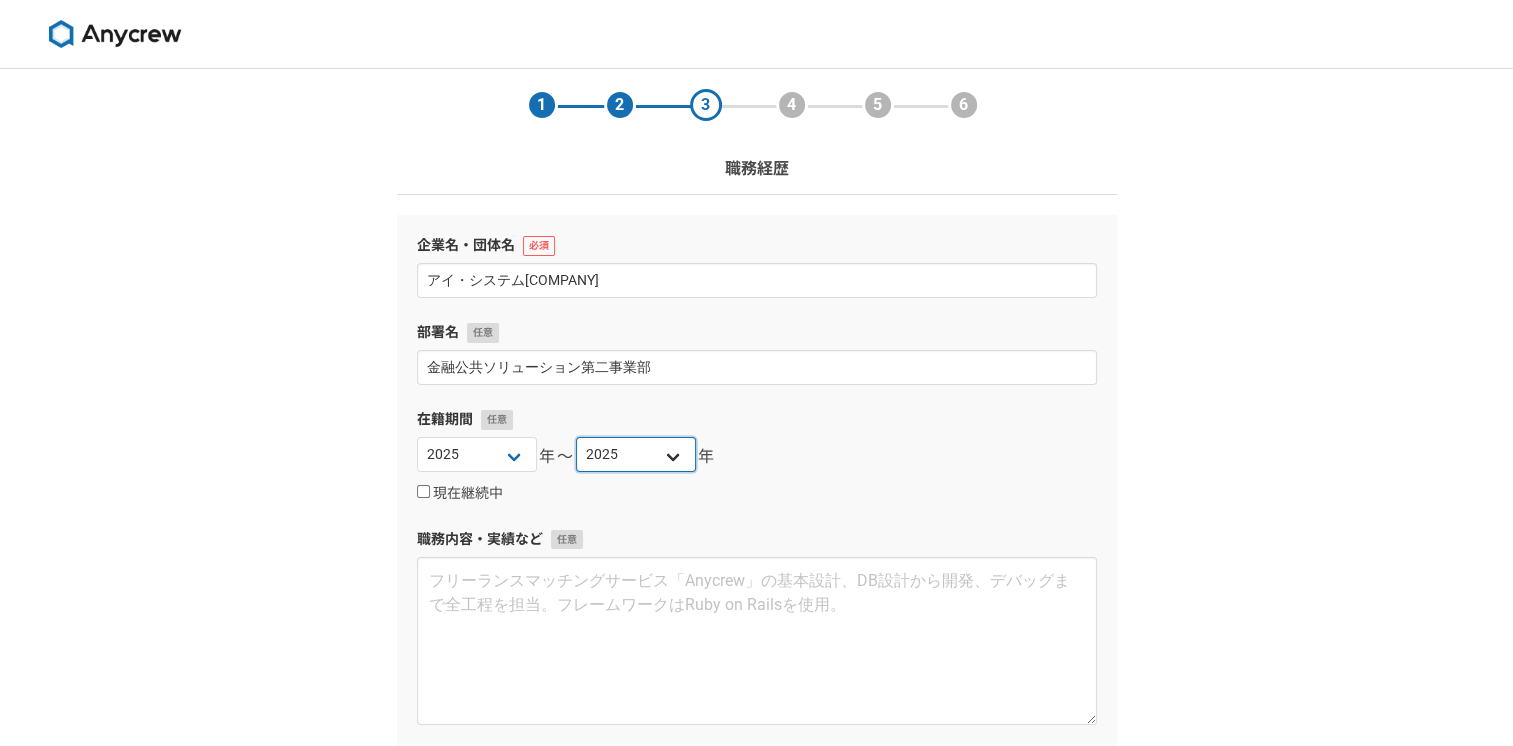 click on "2025 2024 2023 2022 2021 2020 2019 2018 2017 2016 2015 2014 2013 2012 2011 2010 2009 2008 2007 2006 2005 2004 2003 2002 2001 2000 1999 1998 1997 1996 1995 1994 1993 1992 1991 1990 1989 1988 1987 1986 1985 1984 1983 1982 1981 1980 1979 1978 1977 1976" at bounding box center (636, 454) 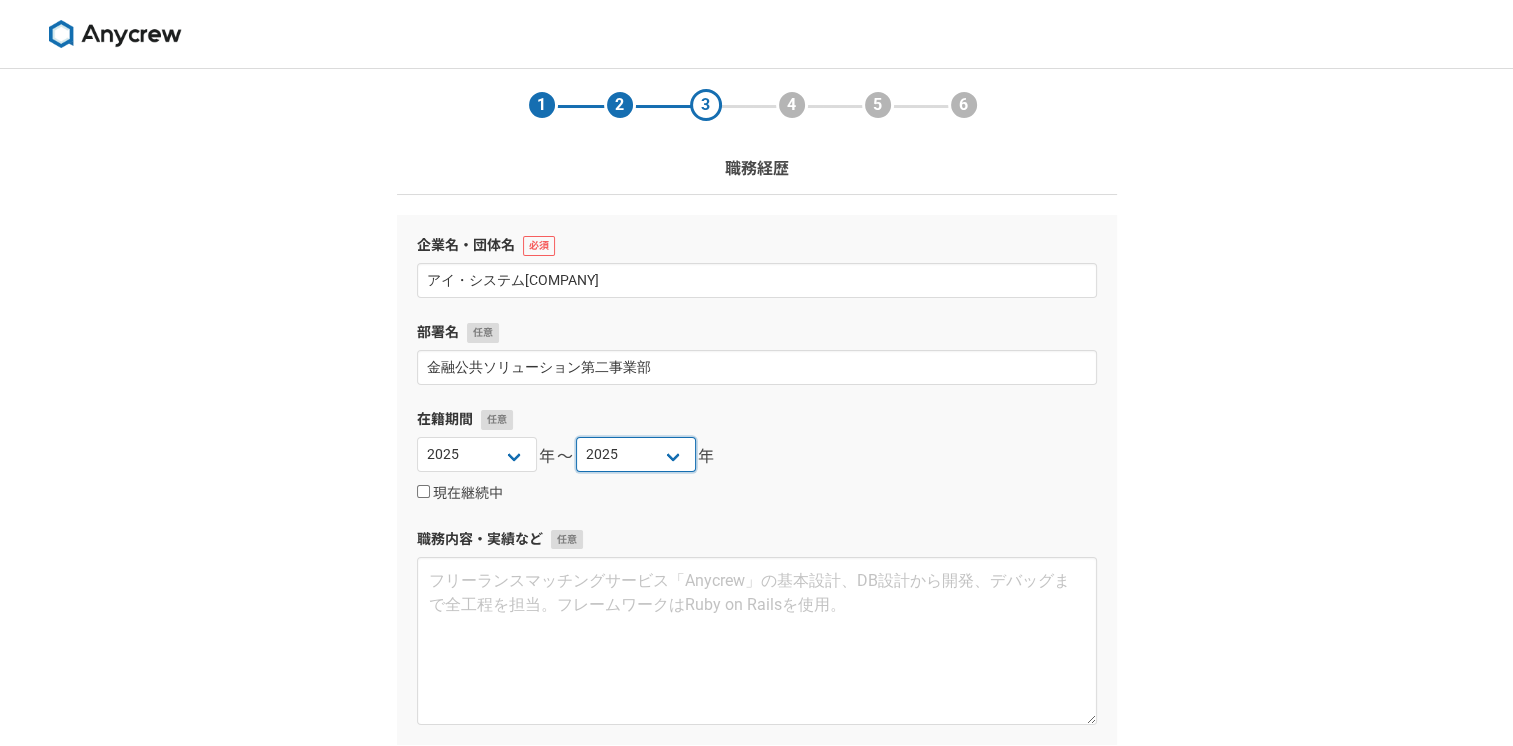 click on "2025 2024 2023 2022 2021 2020 2019 2018 2017 2016 2015 2014 2013 2012 2011 2010 2009 2008 2007 2006 2005 2004 2003 2002 2001 2000 1999 1998 1997 1996 1995 1994 1993 1992 1991 1990 1989 1988 1987 1986 1985 1984 1983 1982 1981 1980 1979 1978 1977 1976" at bounding box center [636, 454] 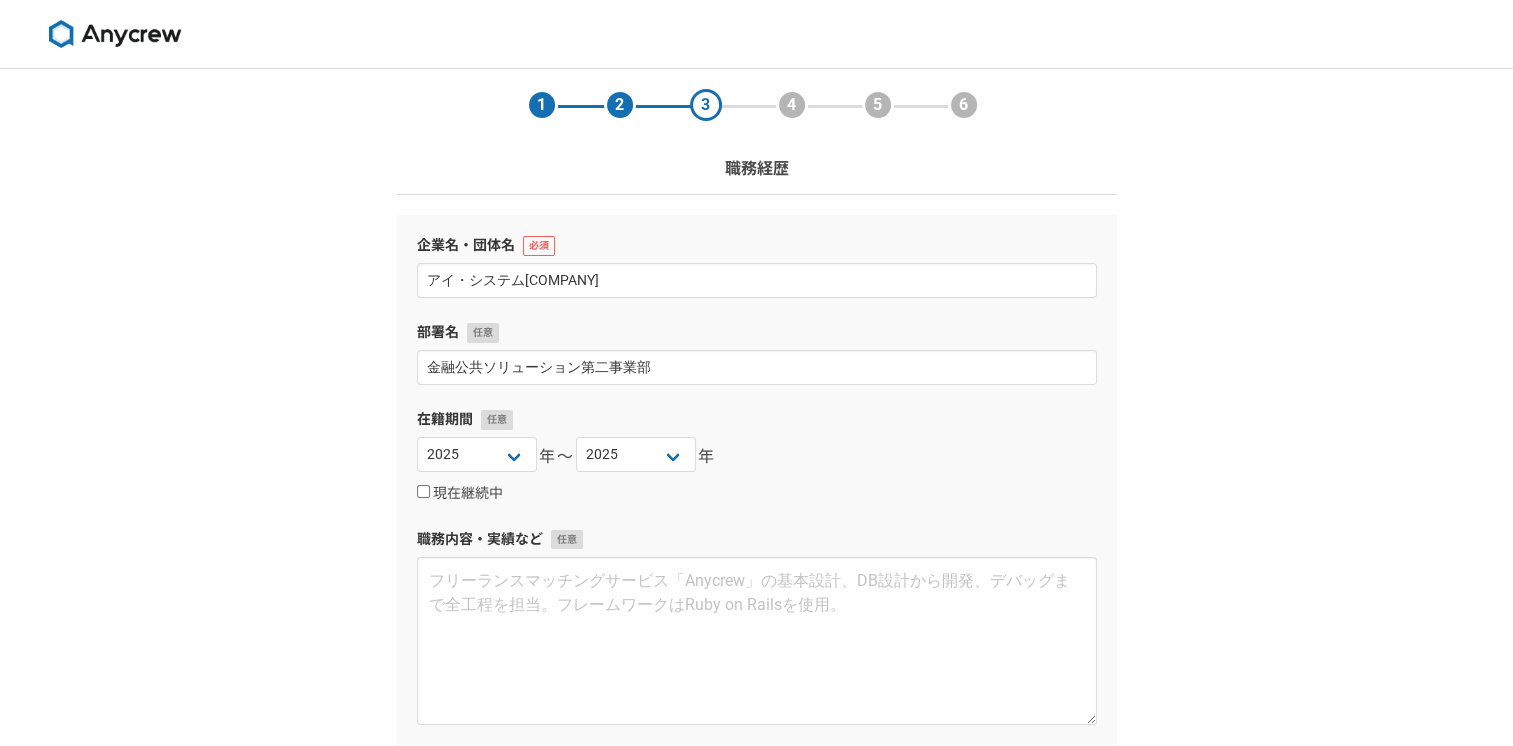 click on "1 2 3 4 5 6 職務経歴 企業名・団体名 [COMPANY] 部署名 金融公共ソリューション第二事業部 在籍期間 2025 2024 2023 2022 2021 2020 2019 2018 2017 2016 2015 2014 2013 2012 2011 2010 2009 2008 2007 2006 2005 2004 2003 2002 2001 2000 1999 1998 1997 1996 1995 1994 1993 1992 1991 1990 1989 1988 1987 1986 1985 1984 1983 1982 1981 1980 1979 1978 1977 1976 年〜 2025 2024 2023 2022 2021 2020 2019 2018 2017 2016 2015 2014 2013 2012 2011 2010 2009 2008 2007 2006 2005 2004 2003 2002 2001 2000 1999 1998 1997 1996 1995 1994 1993 1992 1991 1990 1989 1988 1987 1986 1985 1984 1983 1982 1981 1980 1979 1978 1977 1976 年   現在継続中 職務内容・実績など 追加 戻る 次へ" at bounding box center [756, 525] 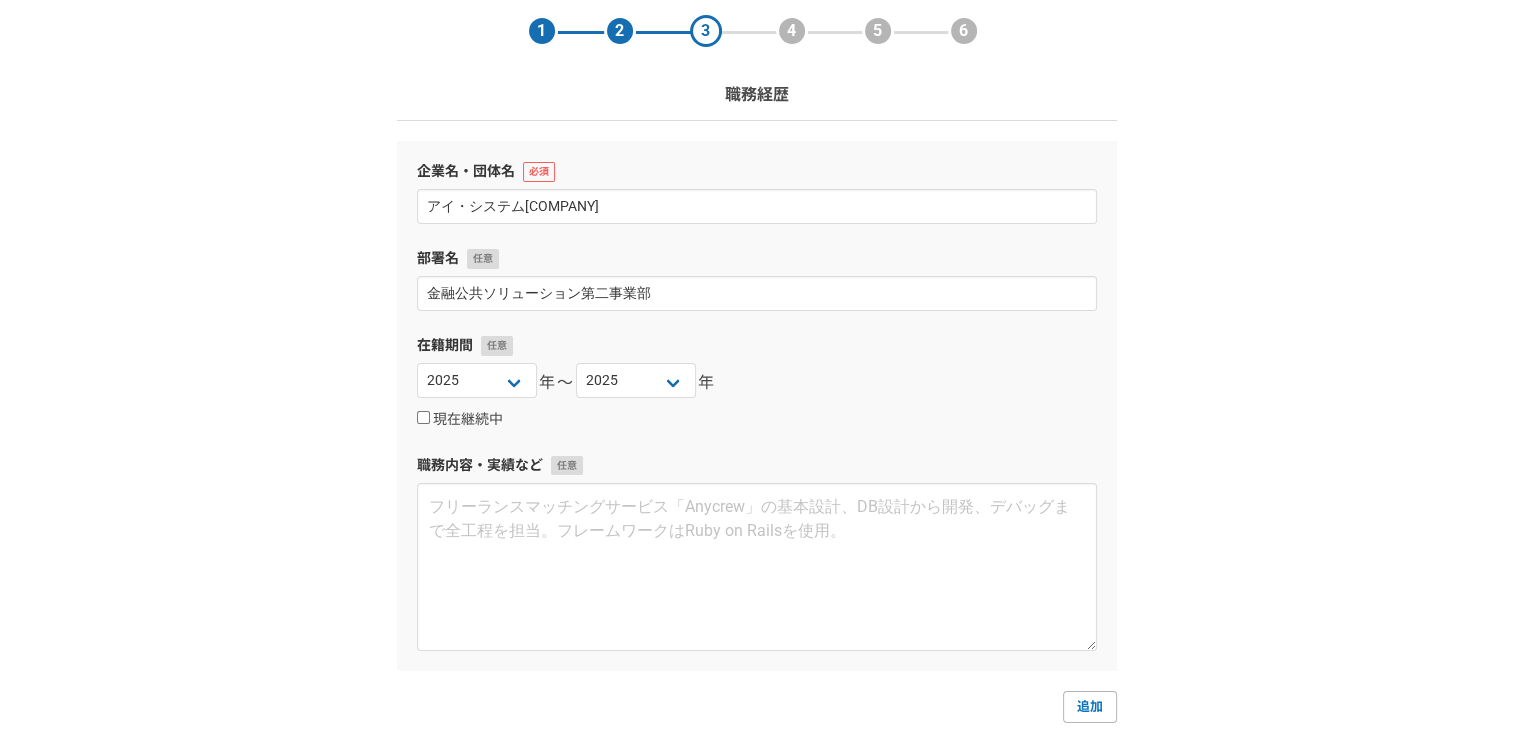 scroll, scrollTop: 80, scrollLeft: 0, axis: vertical 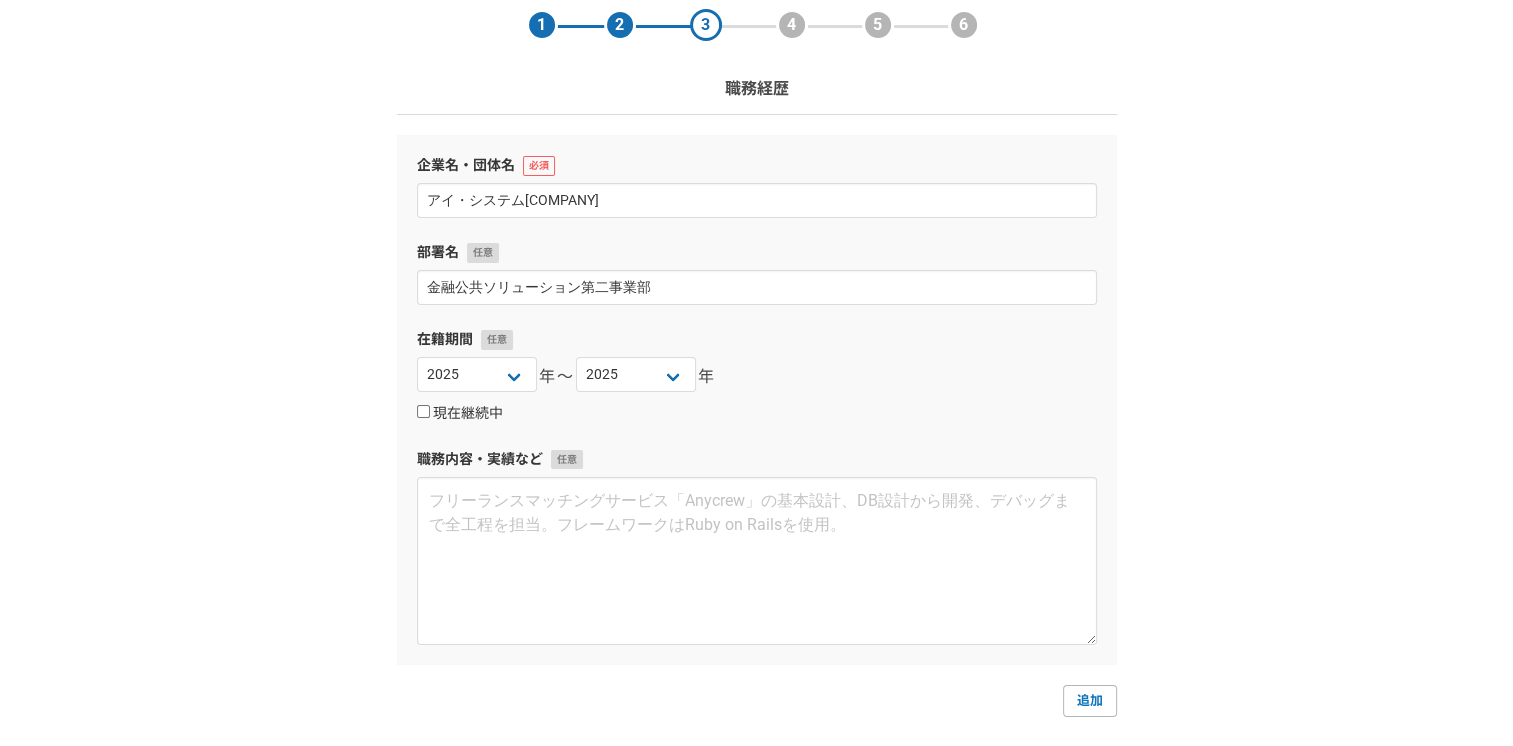 click on "現在継続中" at bounding box center (423, 411) 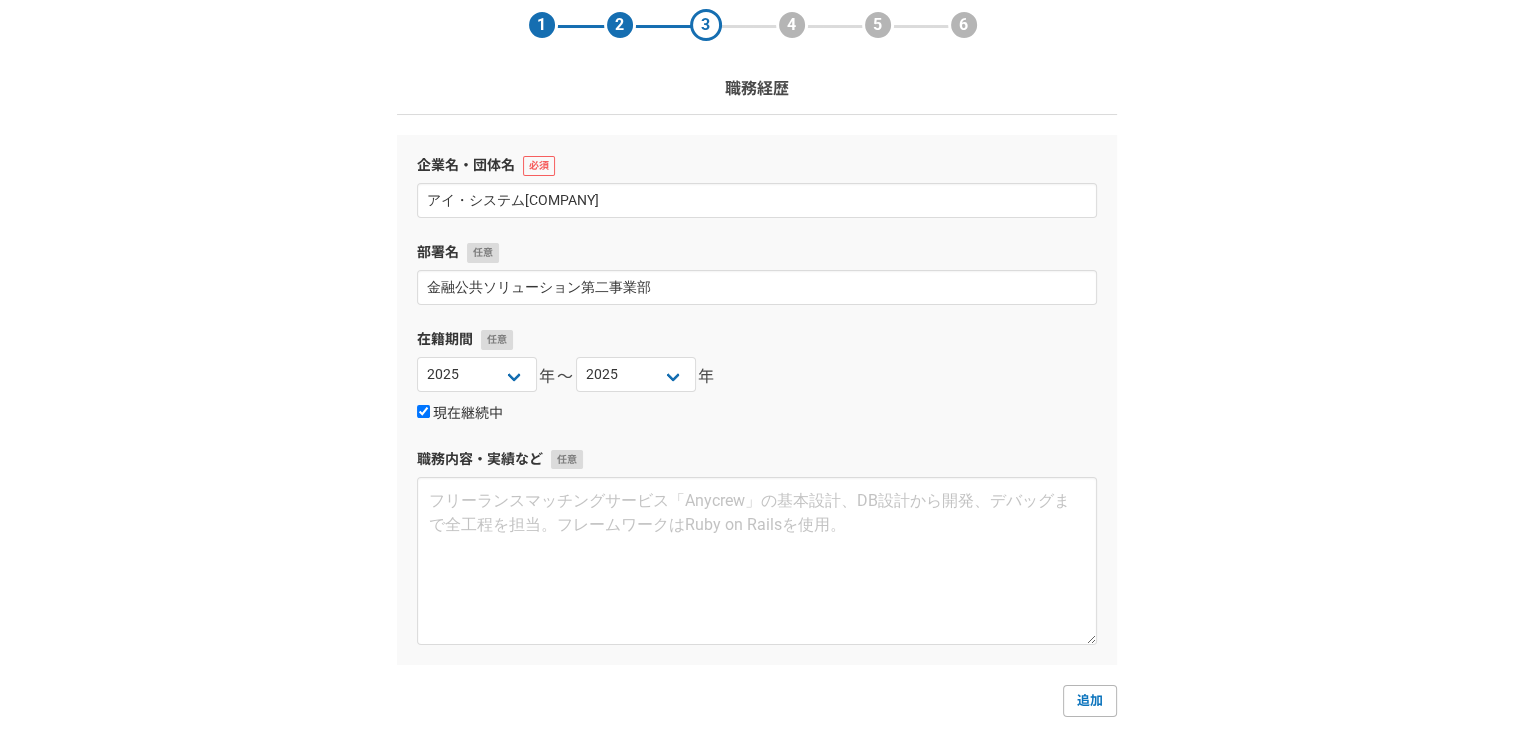 click on "現在継続中" at bounding box center (423, 411) 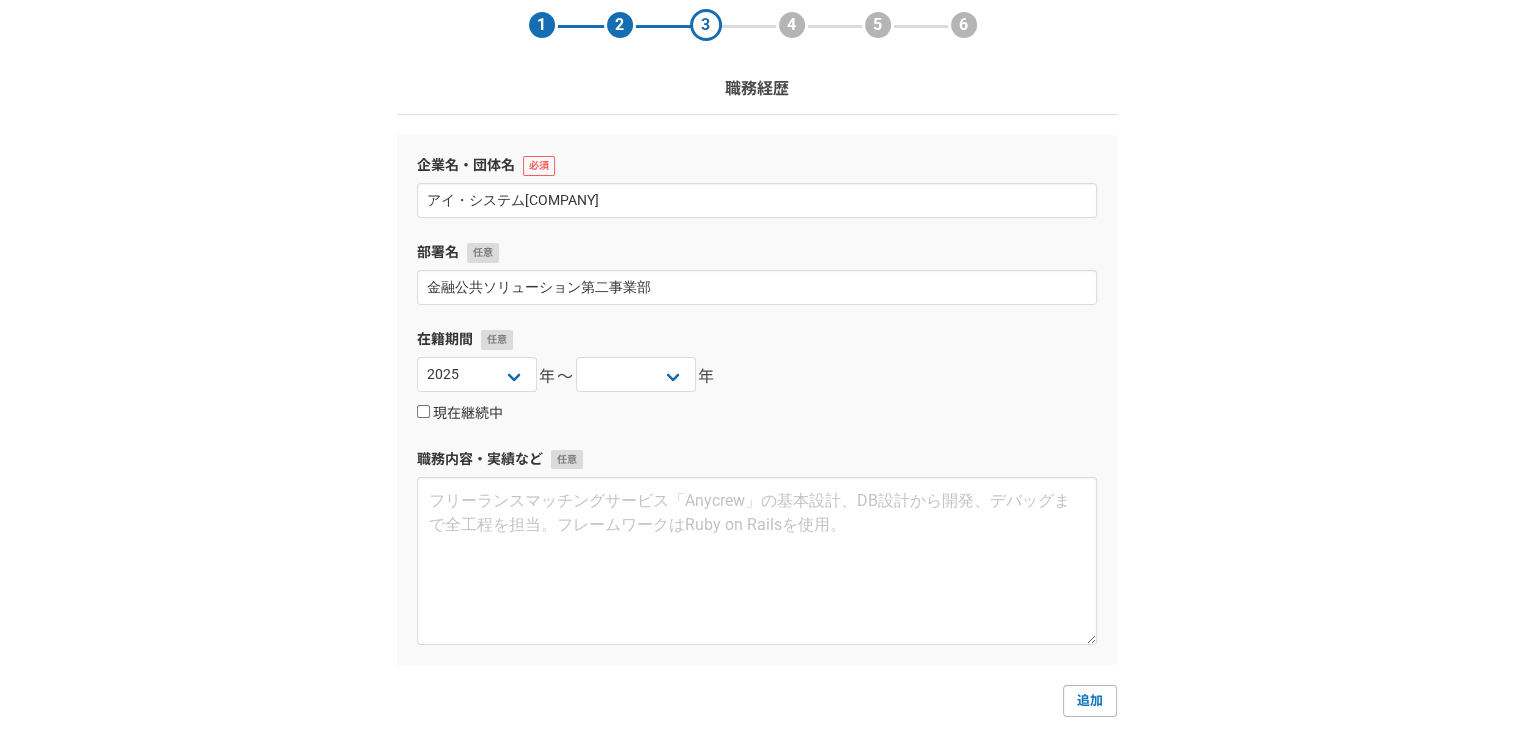 select 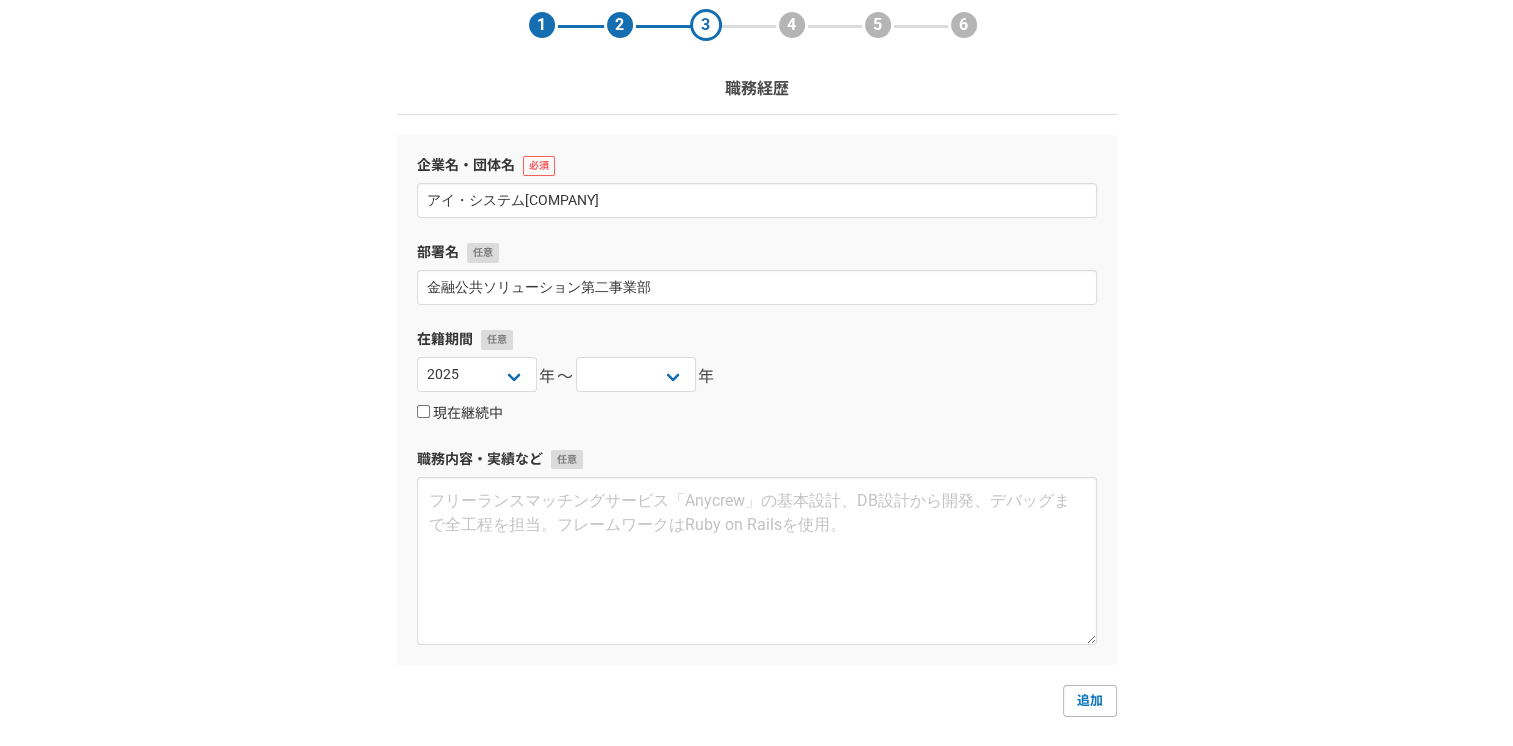 click on "現在継続中" at bounding box center [423, 411] 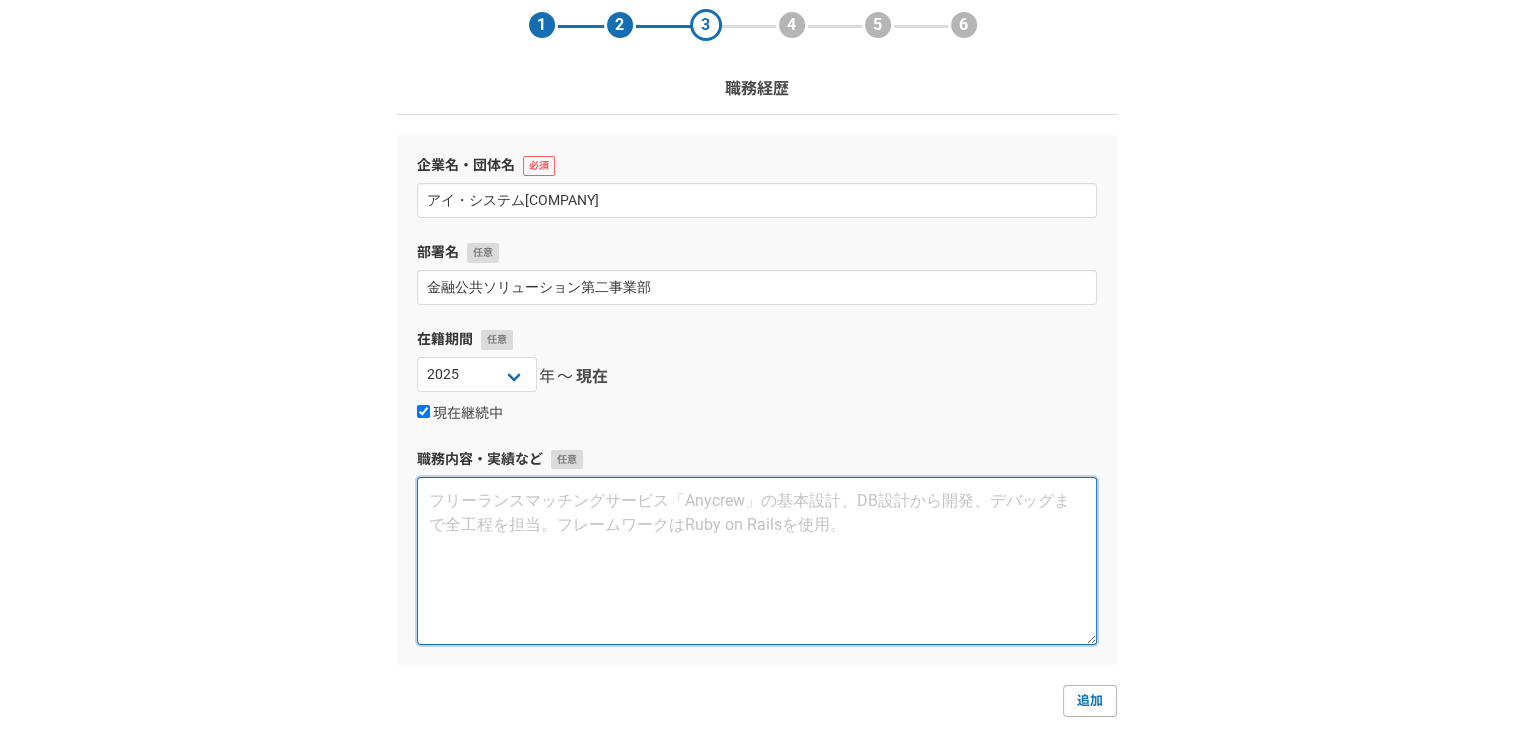 click at bounding box center [757, 561] 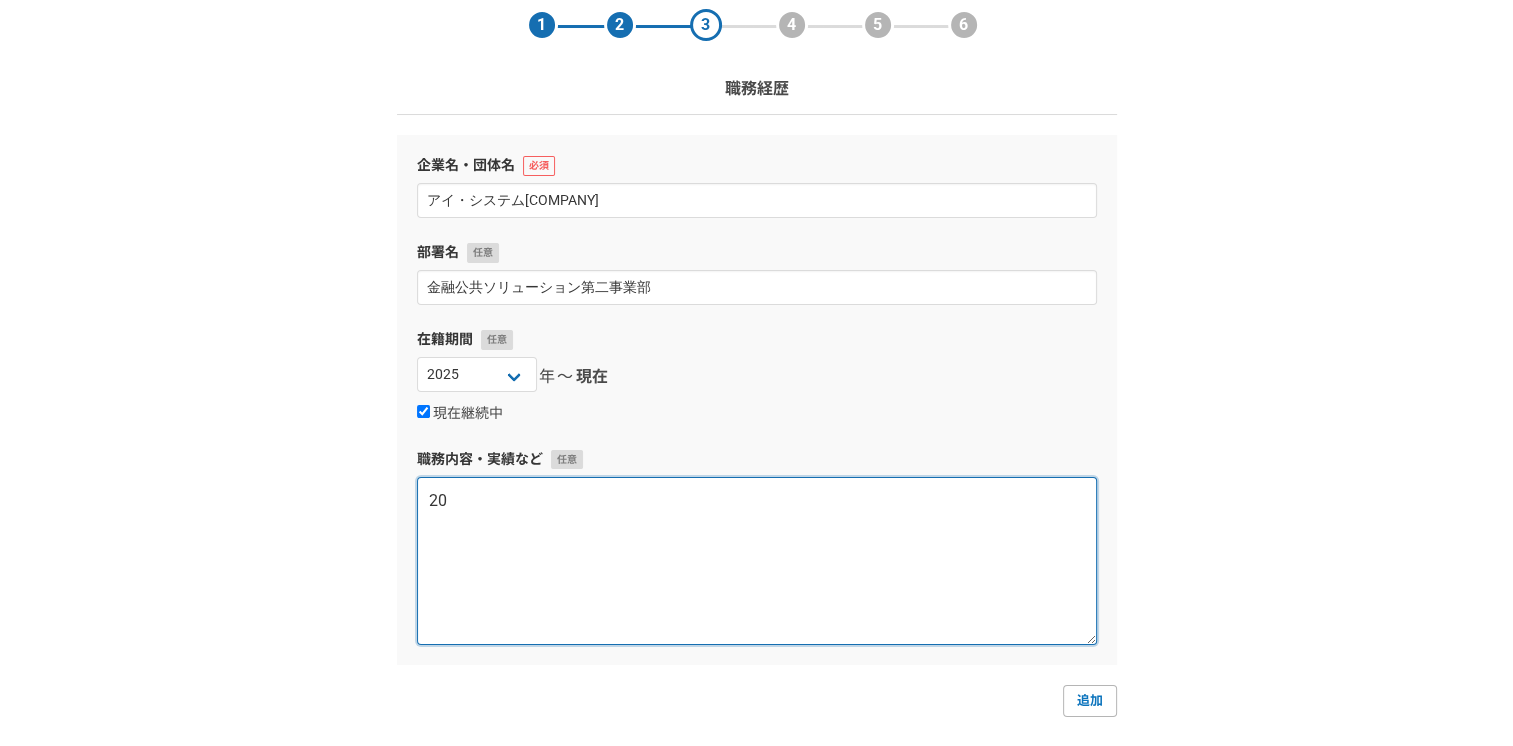 type on "2" 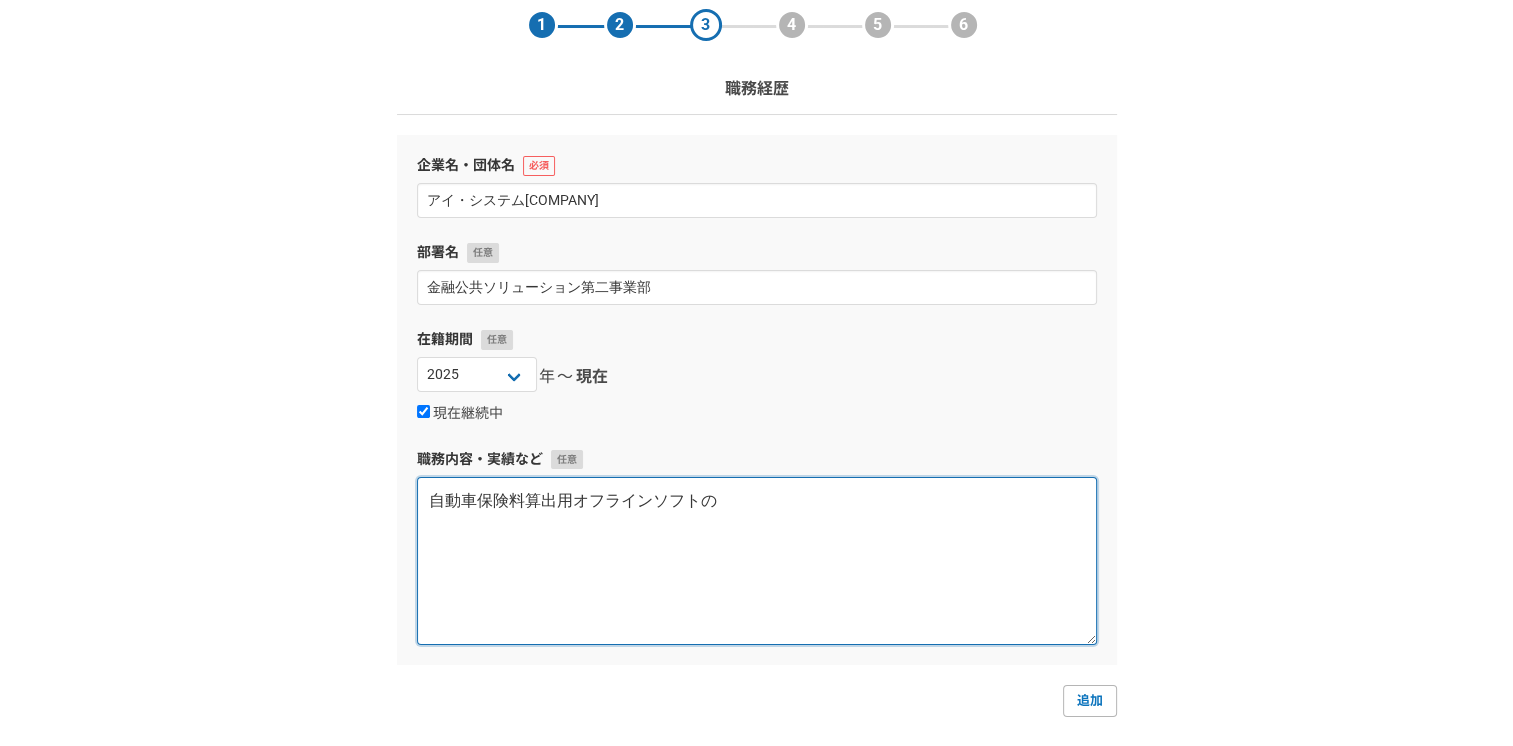 scroll, scrollTop: 233, scrollLeft: 0, axis: vertical 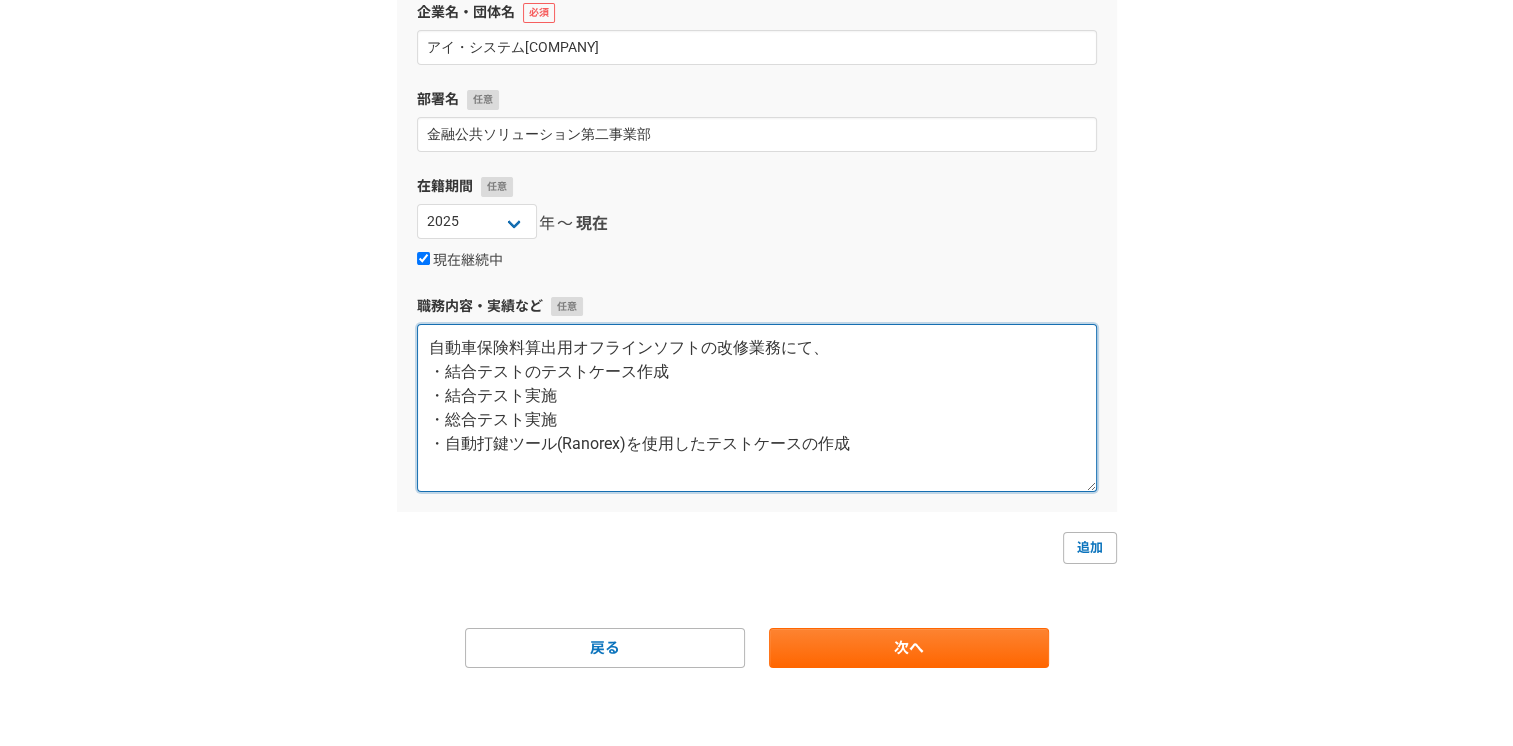 click on "自動車保険料算出用オフラインソフトの改修業務にて、
・結合テストのテストケース作成
・結合テスト実施
・総合テスト実施
・自動打鍵ツール(Ranorex)を使用したテストケースの作成" at bounding box center [757, 408] 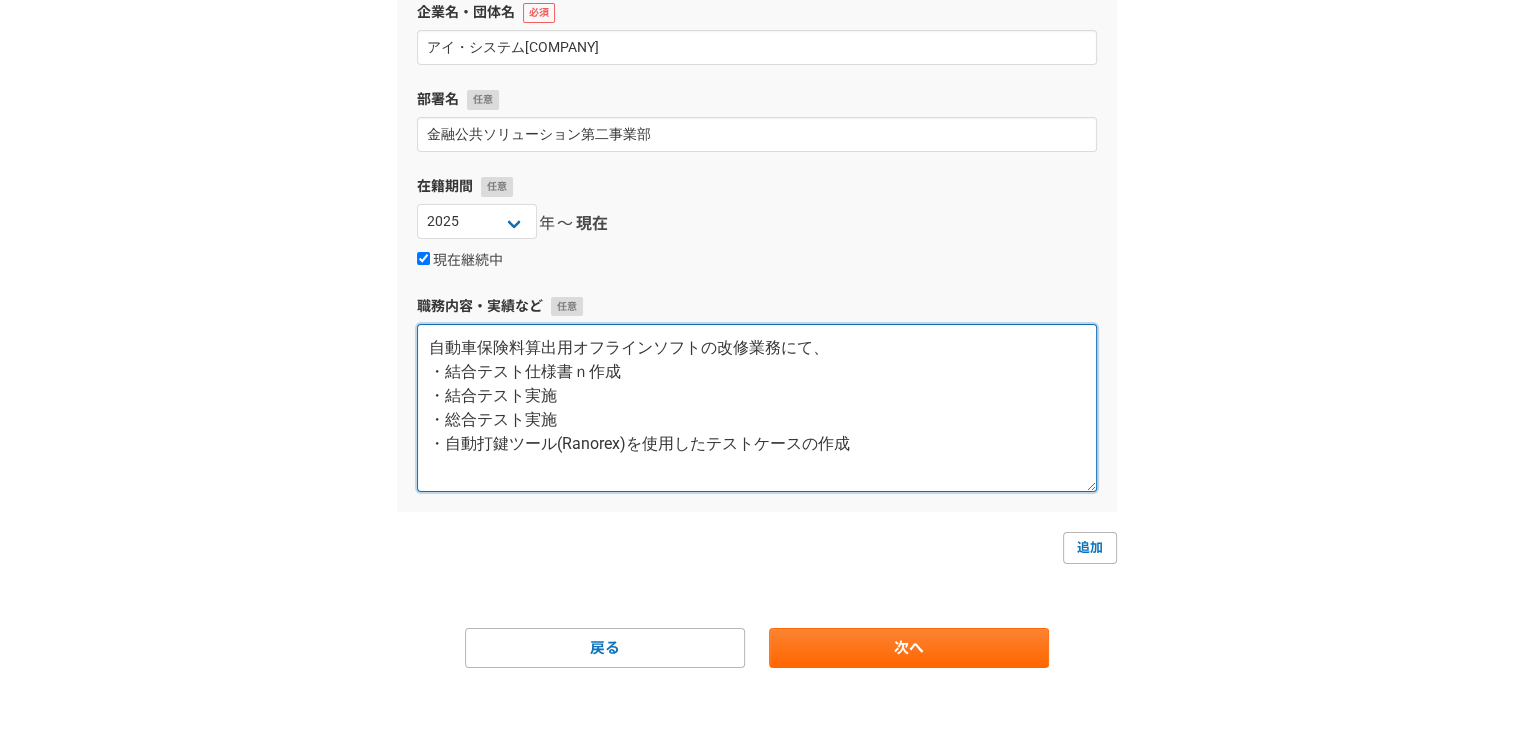 type on "自動車保険料算出用オフラインソフトの改修業務にて、
・結合テスト仕様書の作成
・結合テスト実施
・総合テスト実施
・自動打鍵ツール(Ranorex)を使用したテストケースの作成" 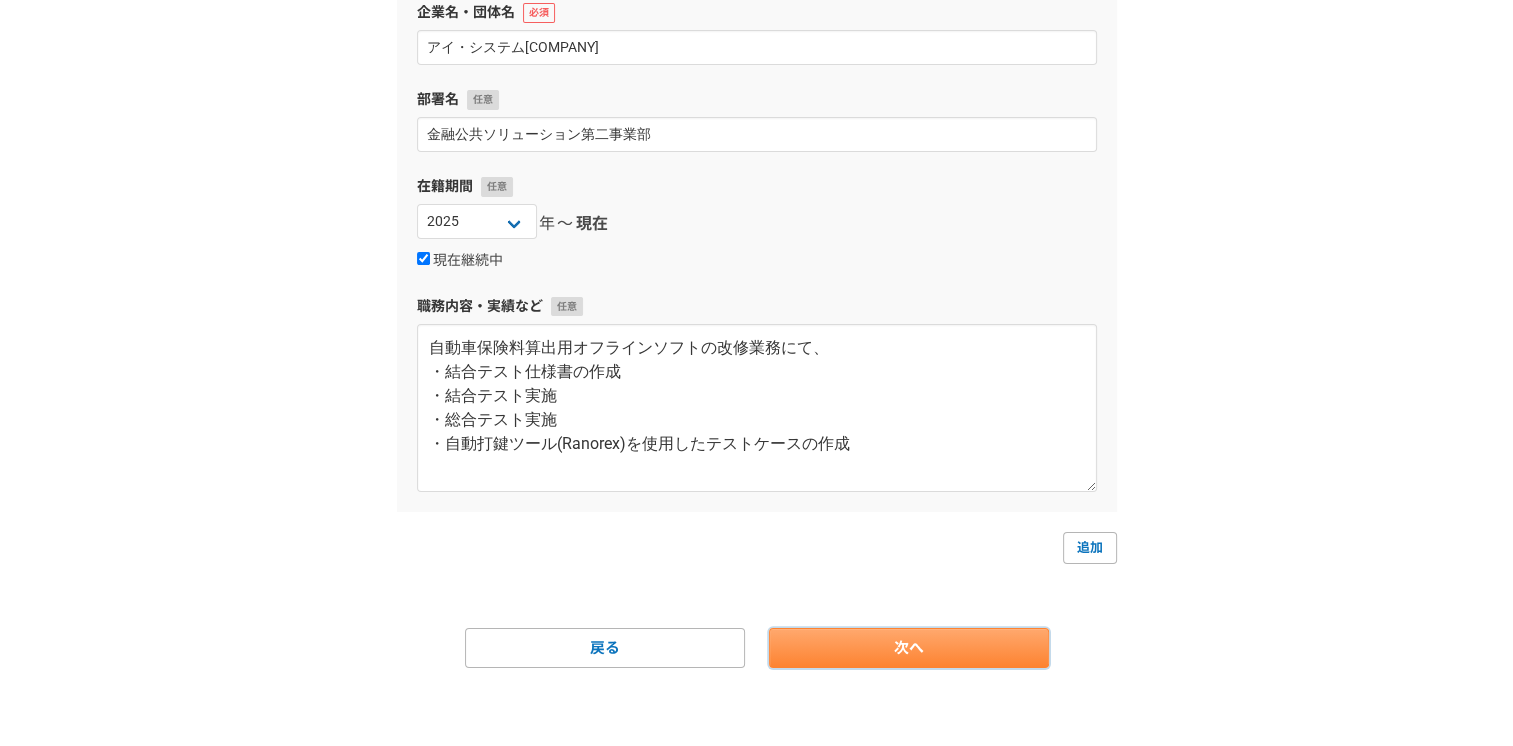 click on "次へ" at bounding box center [909, 648] 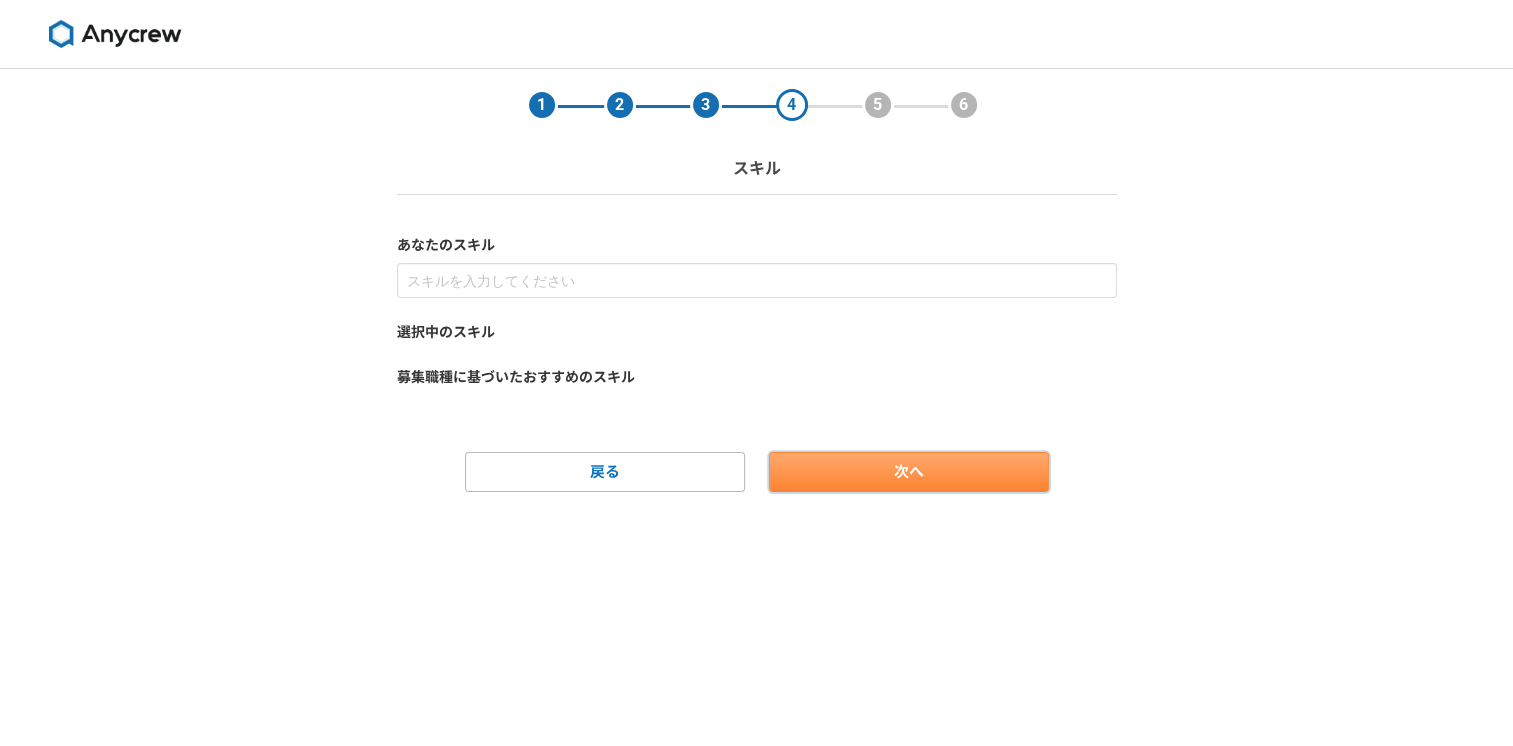 scroll, scrollTop: 0, scrollLeft: 0, axis: both 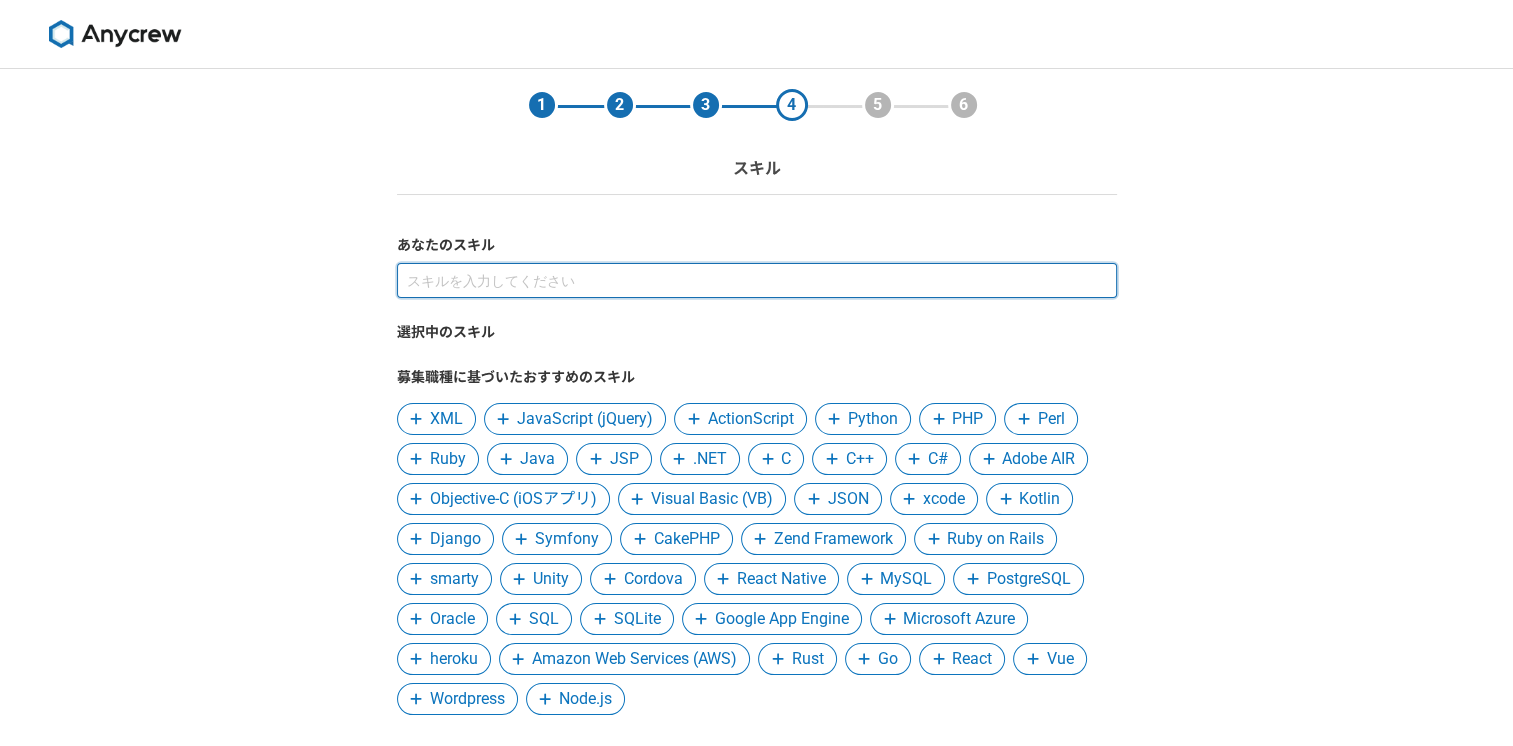 click at bounding box center (757, 280) 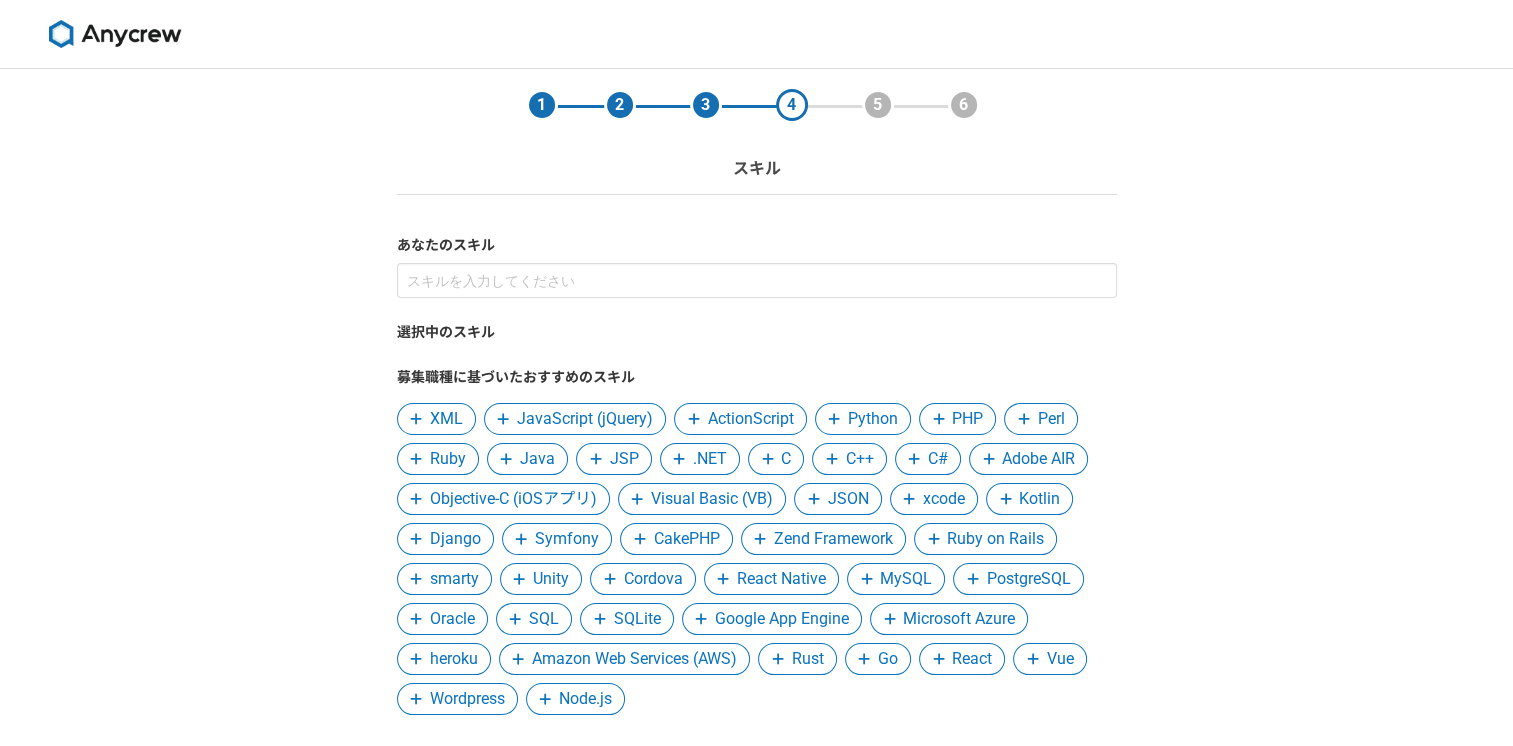 click on "1 2 3 4 5 6 スキル あなたのスキル 選択中のスキル 募集職種に基づいたおすすめのスキル XML JavaScript (jQuery) ActionScript Python PHP Perl Ruby Java JSP .NET C C++ C# Adobe AIR Objective-C (iOSアプリ) Visual Basic (VB) JSON xcode Kotlin Django Symfony CakePHP Zend Framework Ruby on Rails smarty Unity Cordova React Native MySQL PostgreSQL Oracle SQL SQLite Google App Engine Microsoft Azure heroku Amazon Web Services (AWS) Rust Go React Vue Wordpress Node.js 戻る 次へ" at bounding box center (756, 484) 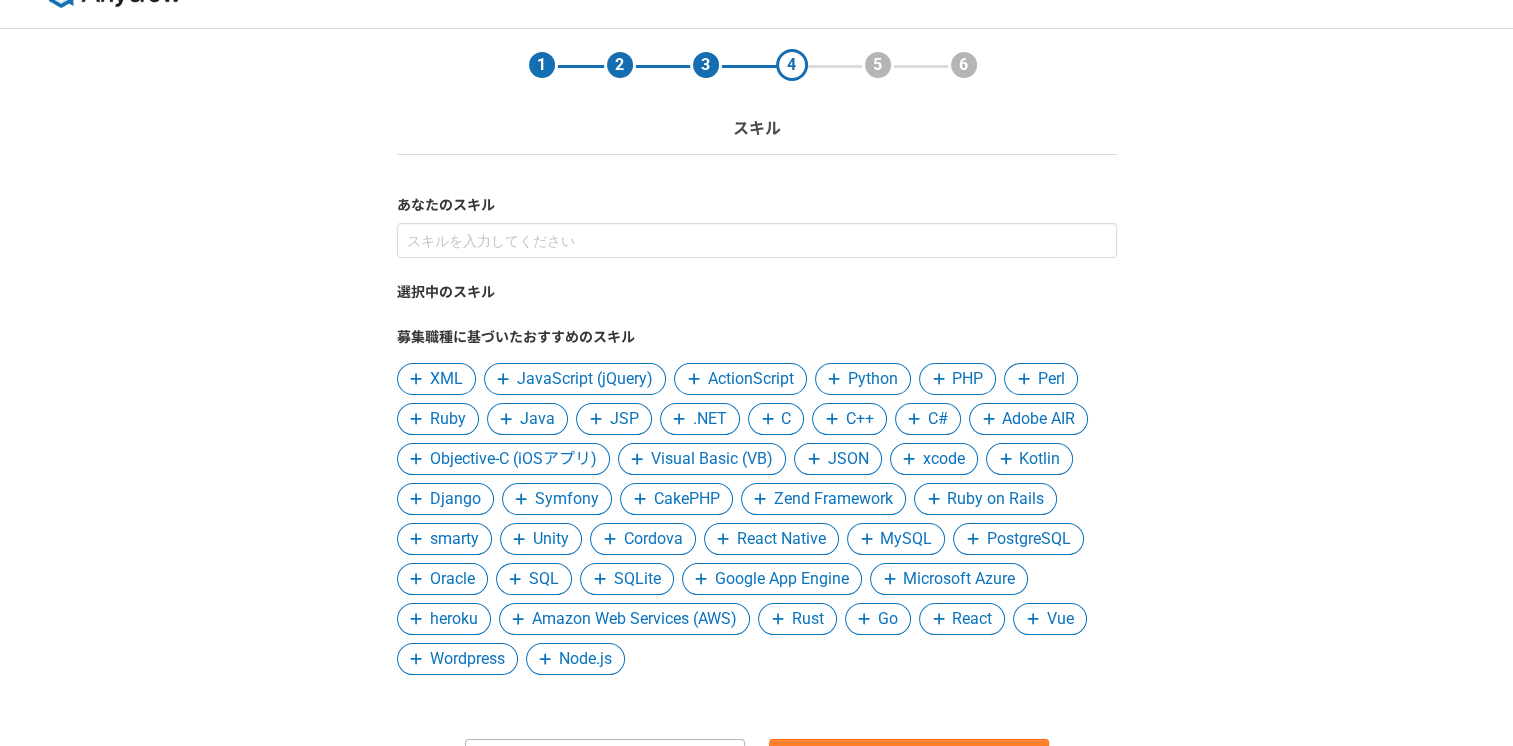 click on "Java" at bounding box center (537, 419) 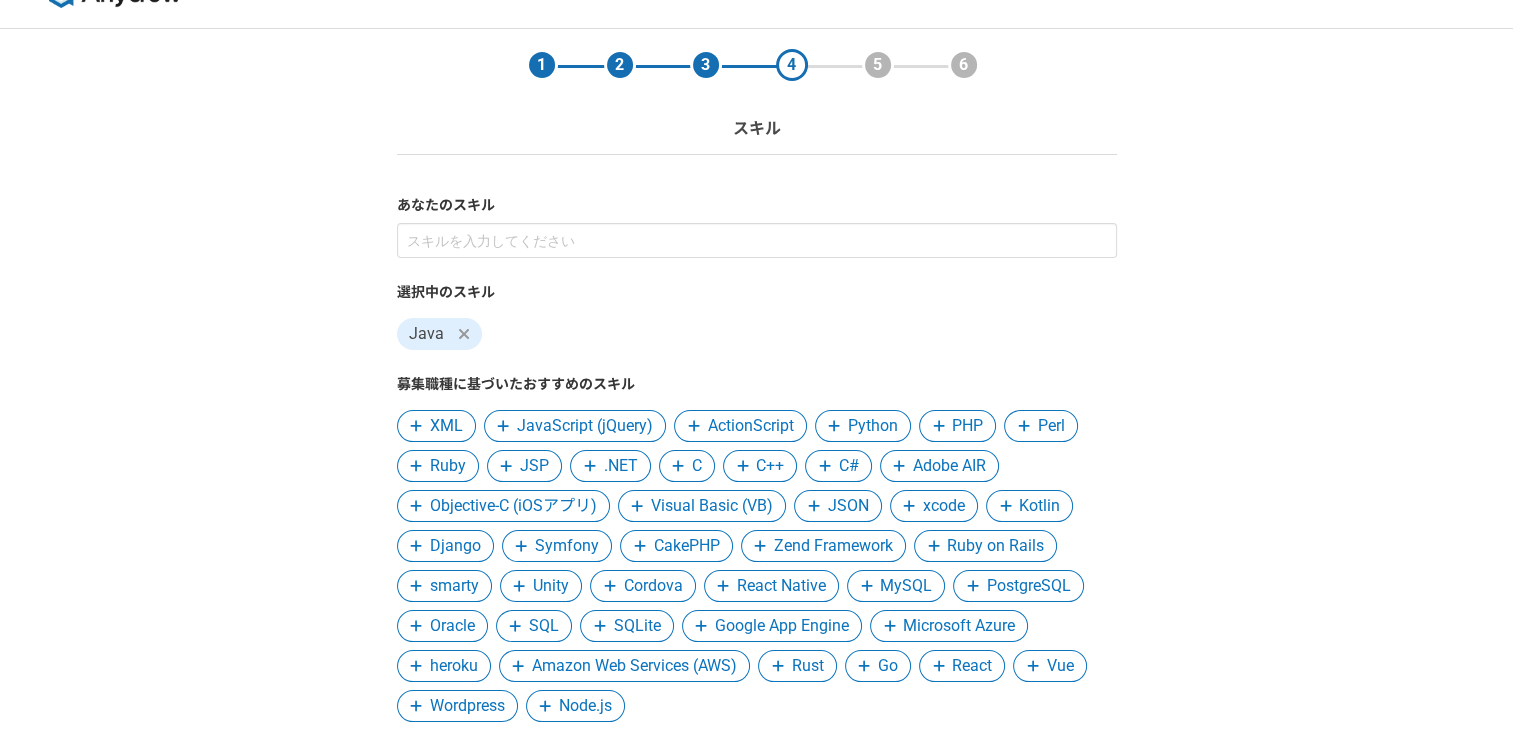 click on "1 2 3 4 5 6 スキル あなたのスキル 選択中のスキル Java 募集職種に基づいたおすすめのスキル XML JavaScript (jQuery) ActionScript Python PHP Perl Ruby JSP .NET C C++ C# Adobe AIR Objective-C (iOSアプリ) Visual Basic (VB) JSON xcode Kotlin Django Symfony CakePHP Zend Framework Ruby on Rails smarty Unity Cordova React Native MySQL PostgreSQL Oracle SQL SQLite Google App Engine Microsoft Azure heroku Amazon Web Services (AWS) Rust Go React Vue Wordpress Node.js 戻る 次へ" at bounding box center [756, 467] 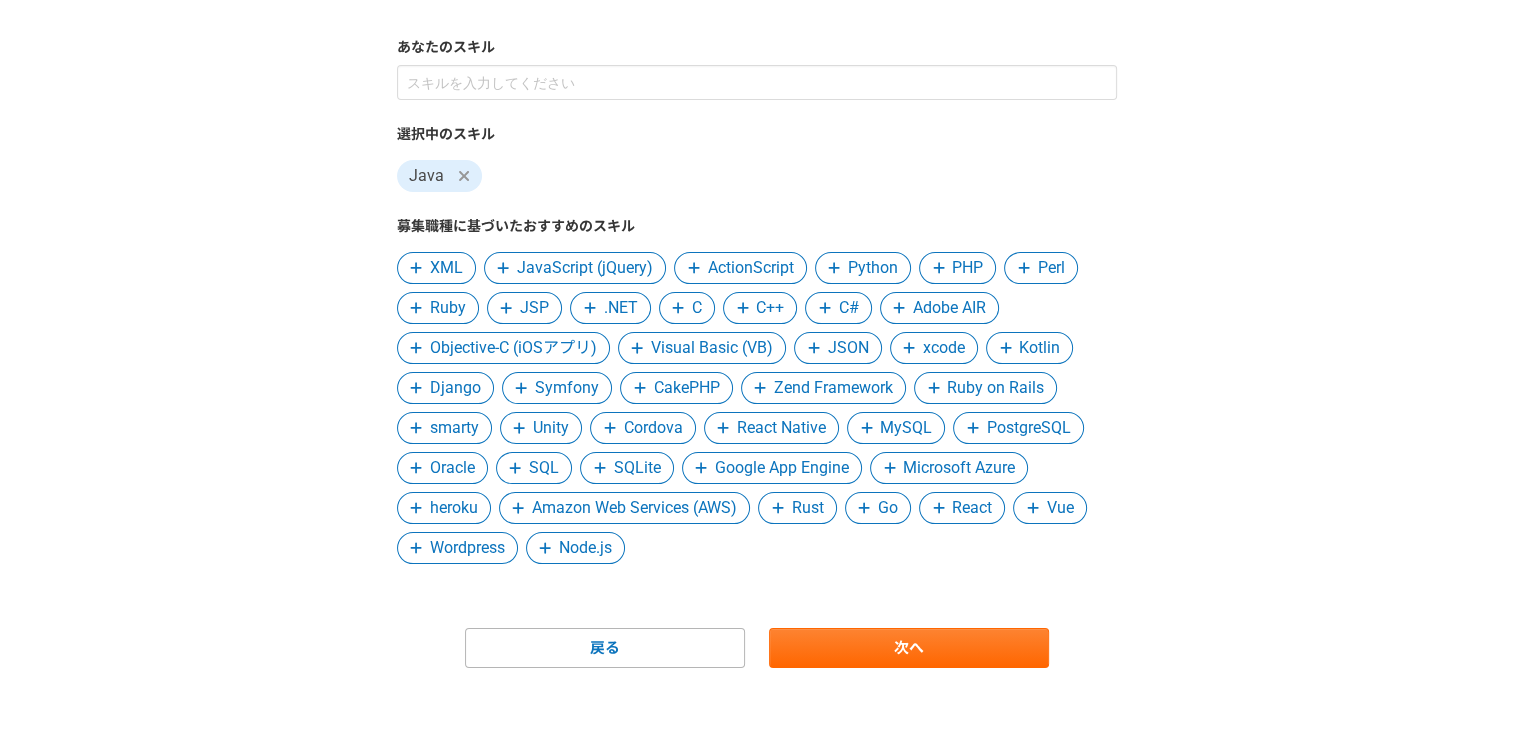 scroll, scrollTop: 200, scrollLeft: 0, axis: vertical 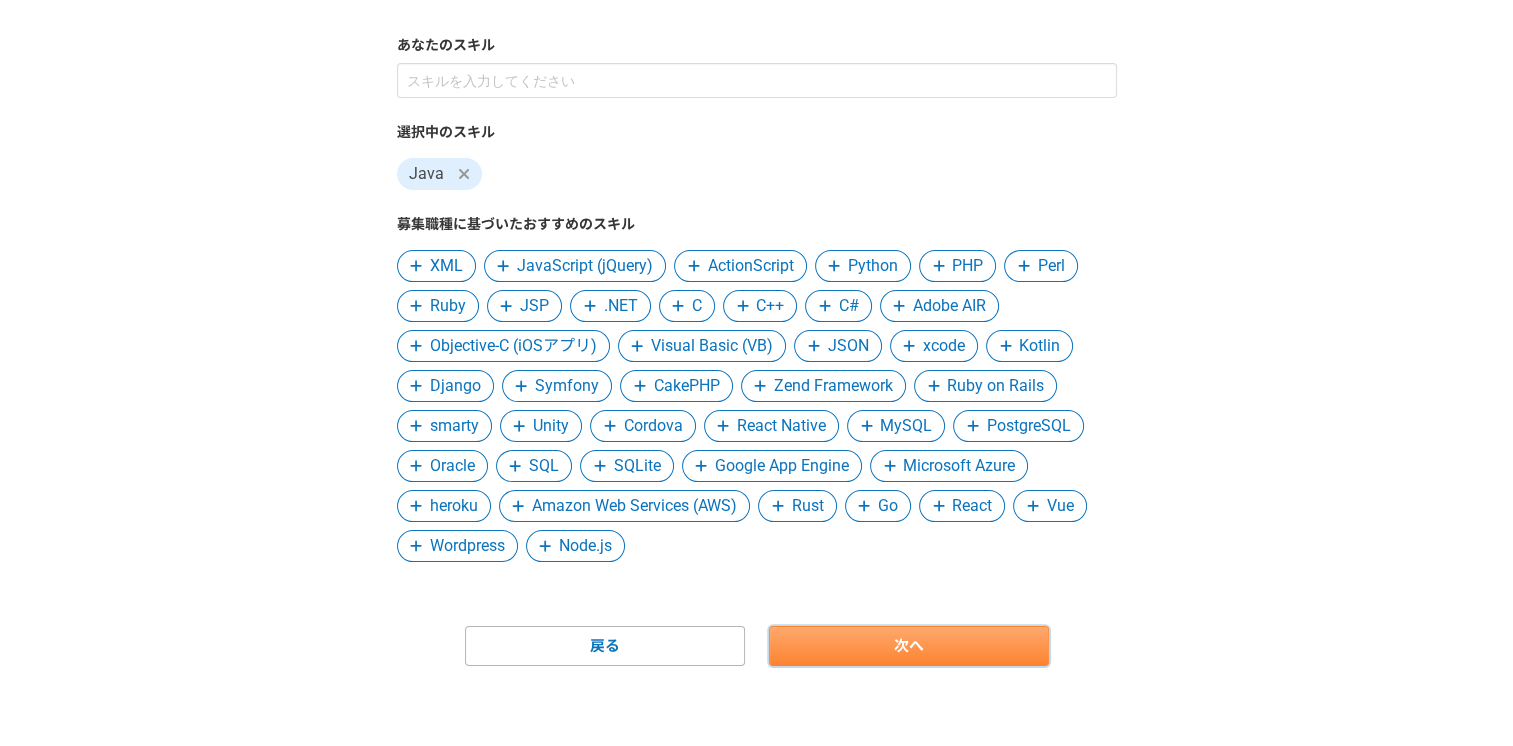 click on "次へ" at bounding box center [909, 646] 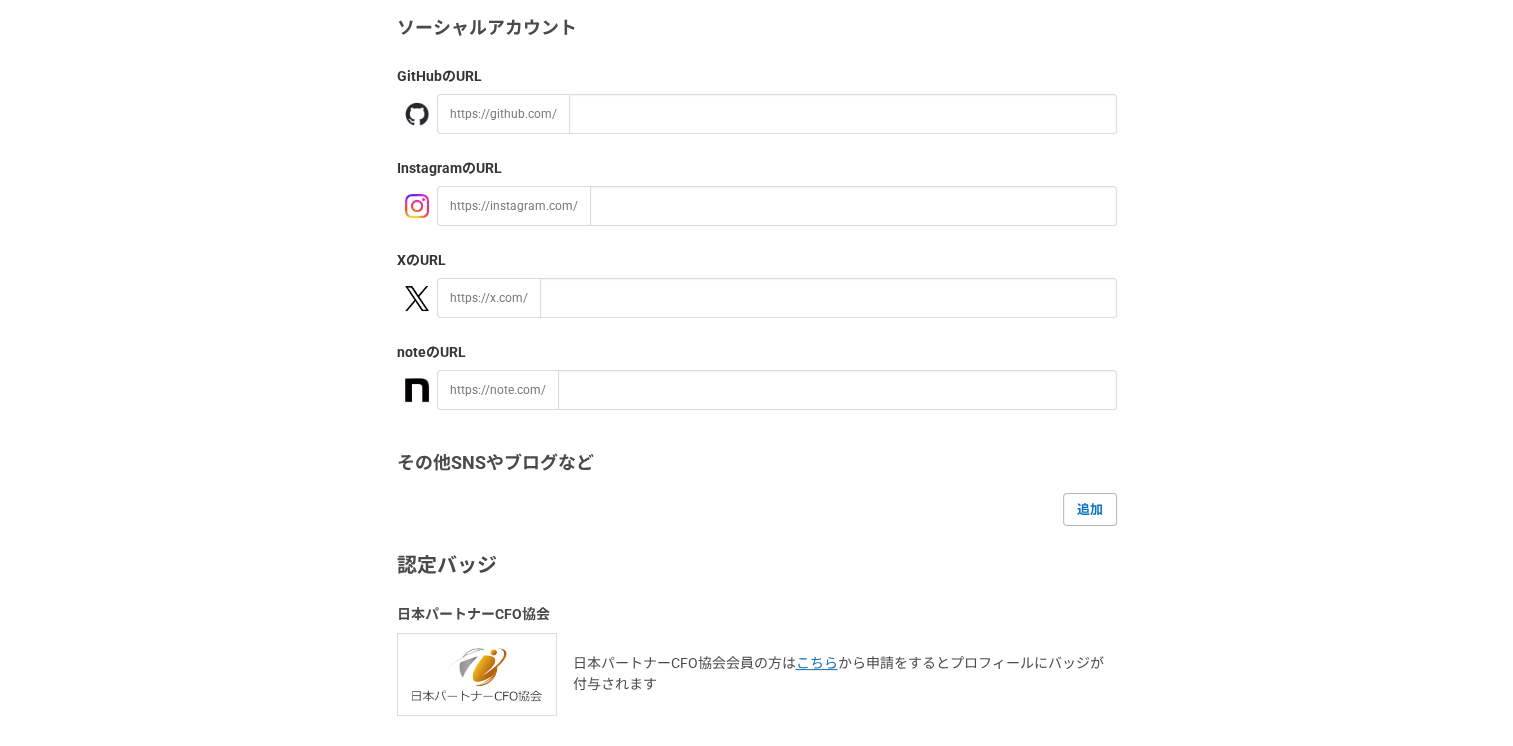 scroll, scrollTop: 0, scrollLeft: 0, axis: both 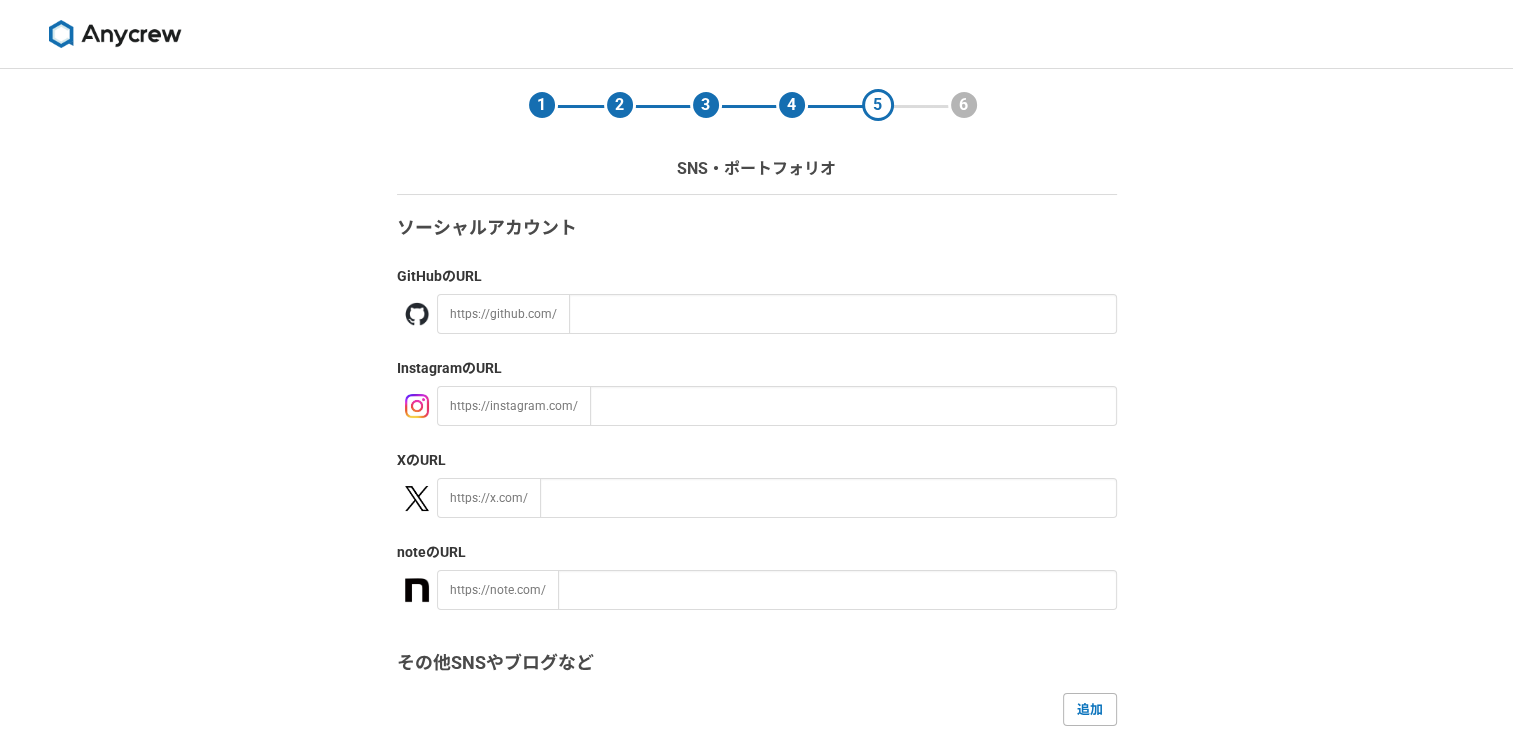 click on "1 2 3 4 5 6 SNS・ポートフォリオ ソーシャルアカウント GitHub のURL https://github.com/ Instagram のURL https://instagram.com/ X のURL https://x.com/ note のURL https://note.com/ その他SNSやブログなど 追加 認定バッジ 日本パートナーCFO協会 日本パートナーCFO協会会員の方は こちら から申請をするとプロフィールにバッジが付与されます 戻る 次へ" at bounding box center (756, 584) 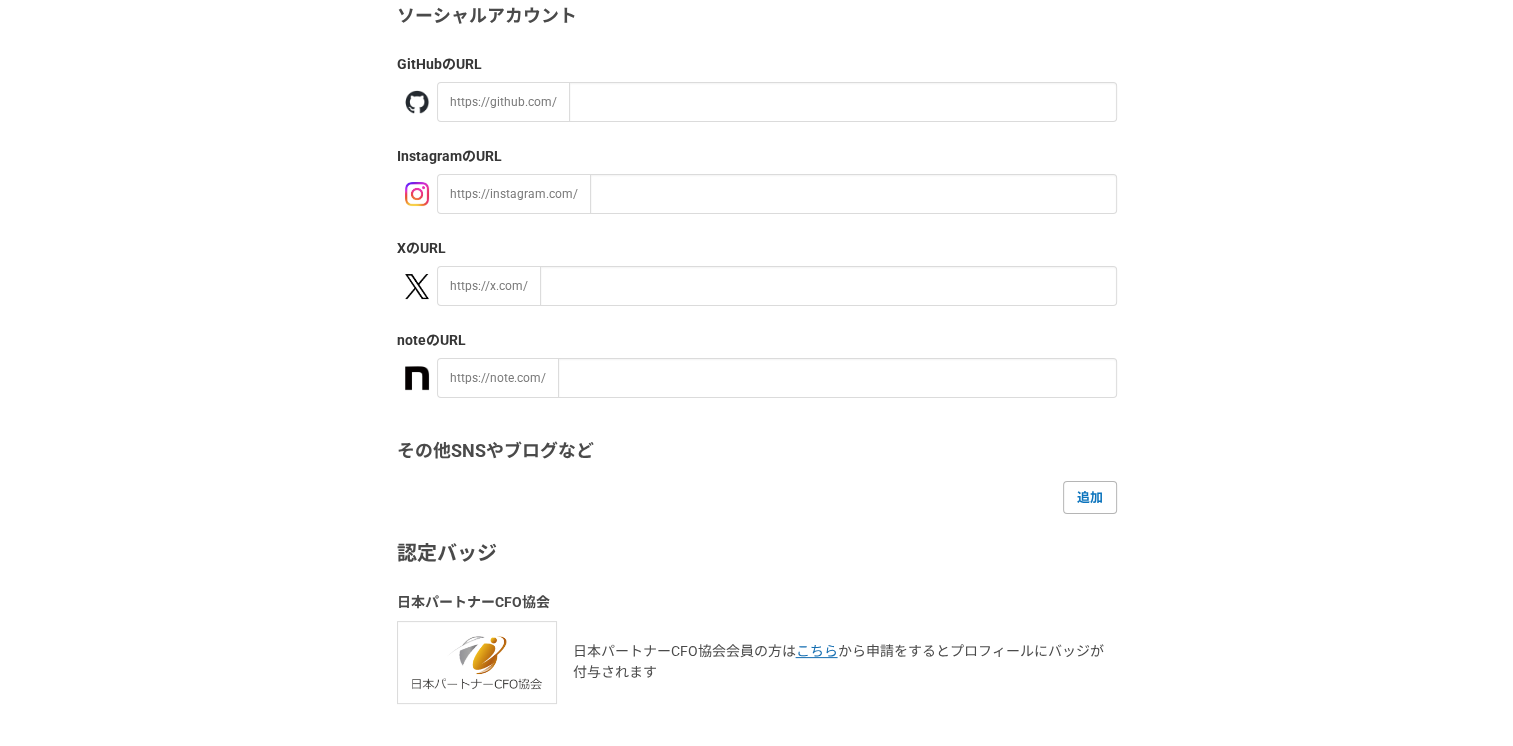 scroll, scrollTop: 280, scrollLeft: 0, axis: vertical 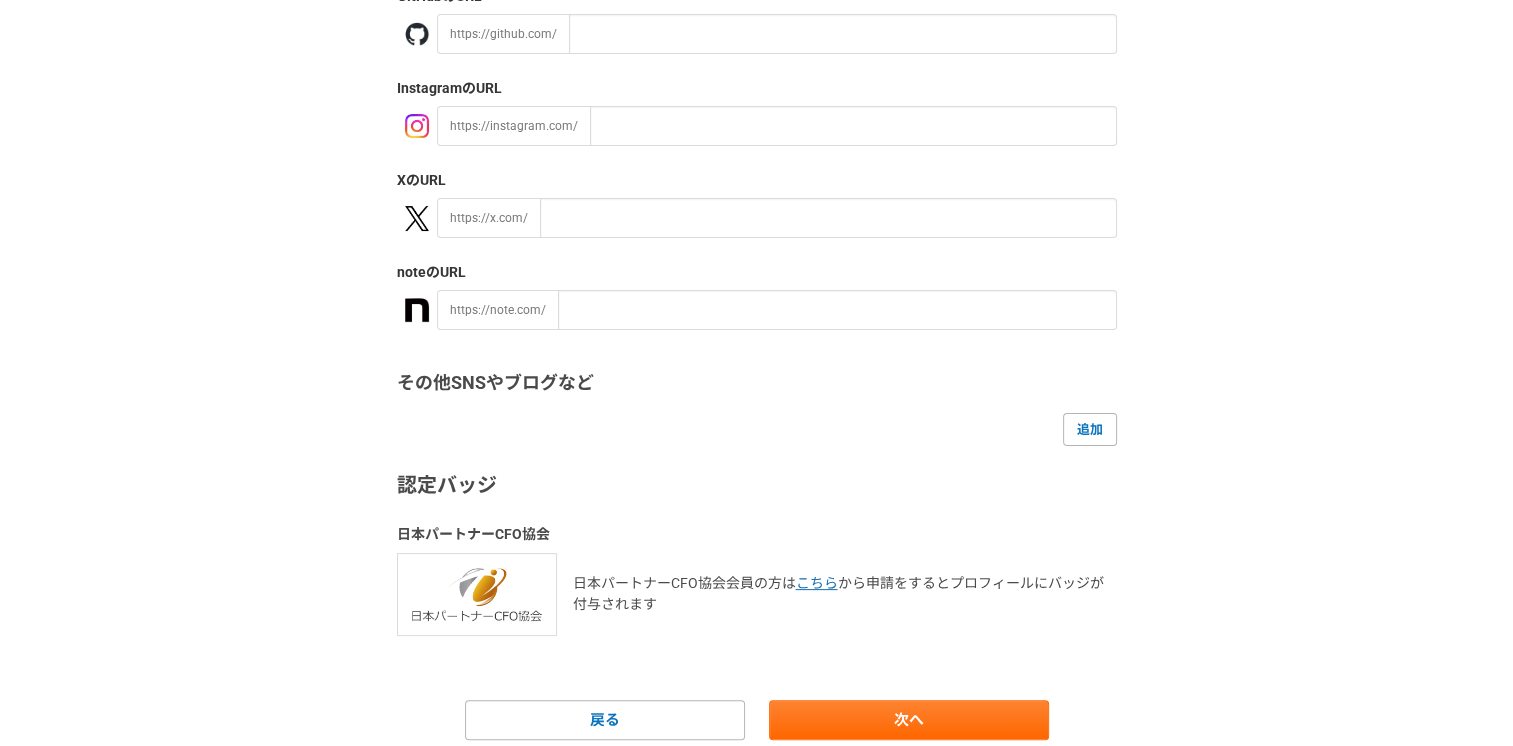 click on "1 2 3 4 5 6 SNS・ポートフォリオ ソーシャルアカウント GitHub のURL https://github.com/ Instagram のURL https://instagram.com/ X のURL https://x.com/ note のURL https://note.com/ その他SNSやブログなど 追加 認定バッジ 日本パートナーCFO協会 日本パートナーCFO協会会員の方は こちら から申請をするとプロフィールにバッジが付与されます 戻る 次へ" at bounding box center (756, 304) 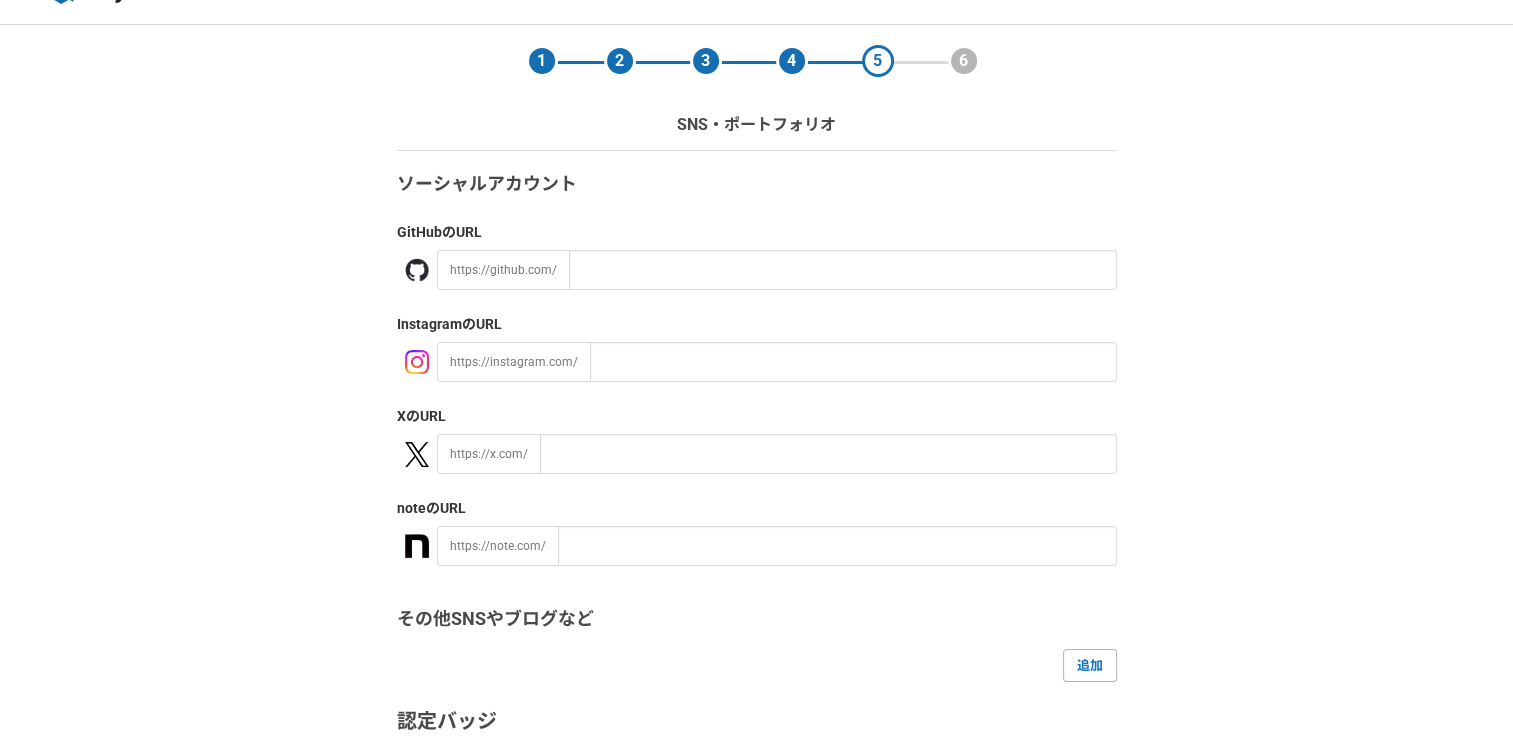 scroll, scrollTop: 0, scrollLeft: 0, axis: both 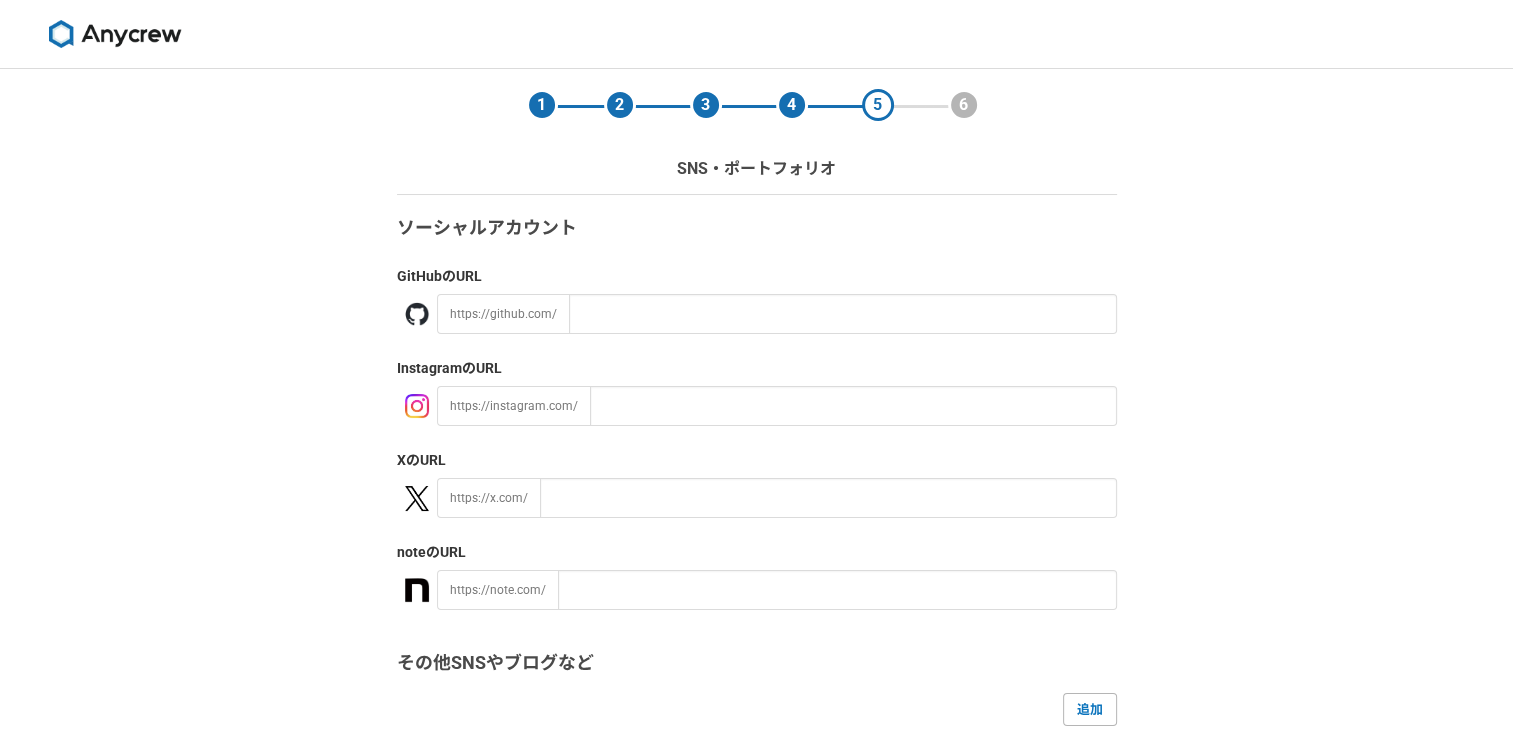 click on "https://x.com/" at bounding box center (489, 498) 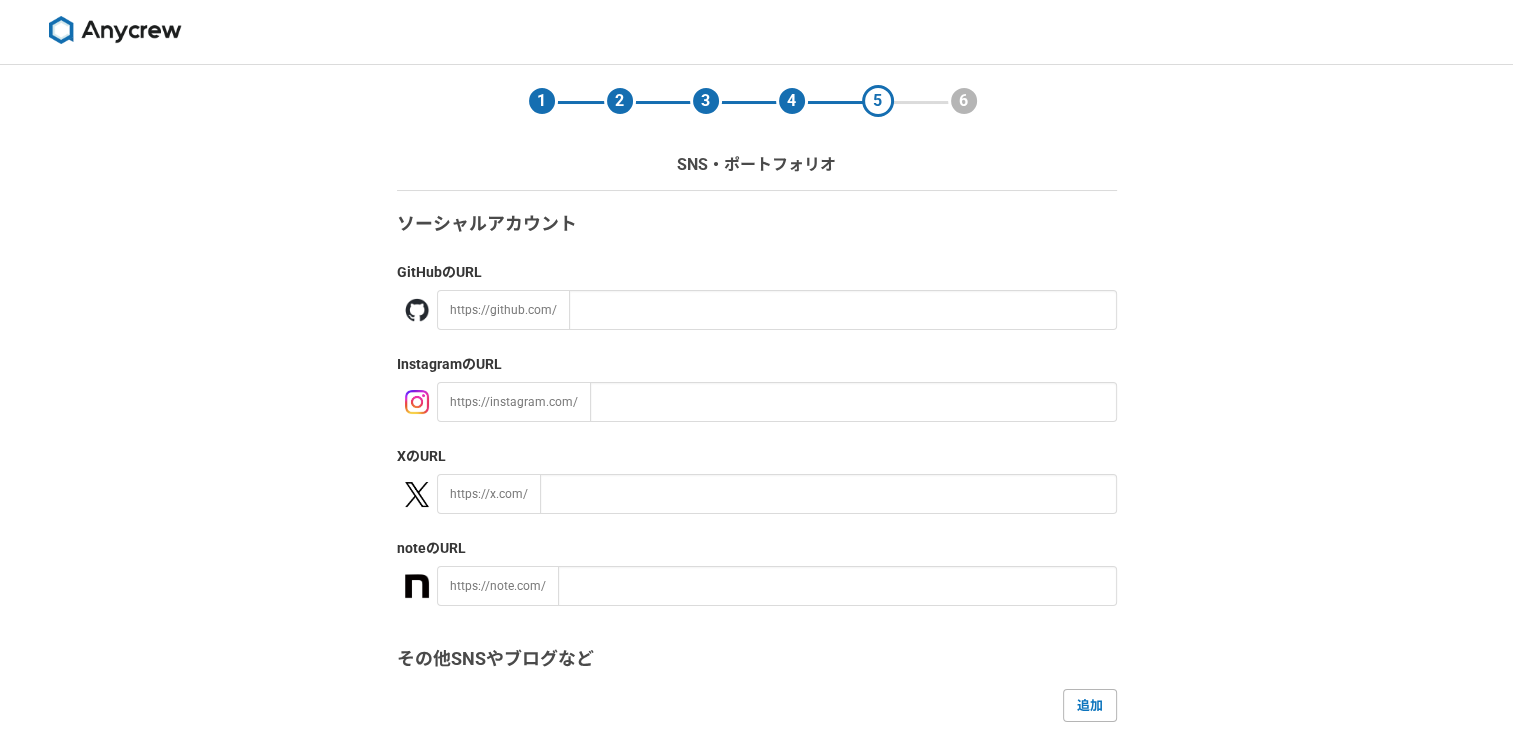 scroll, scrollTop: 0, scrollLeft: 0, axis: both 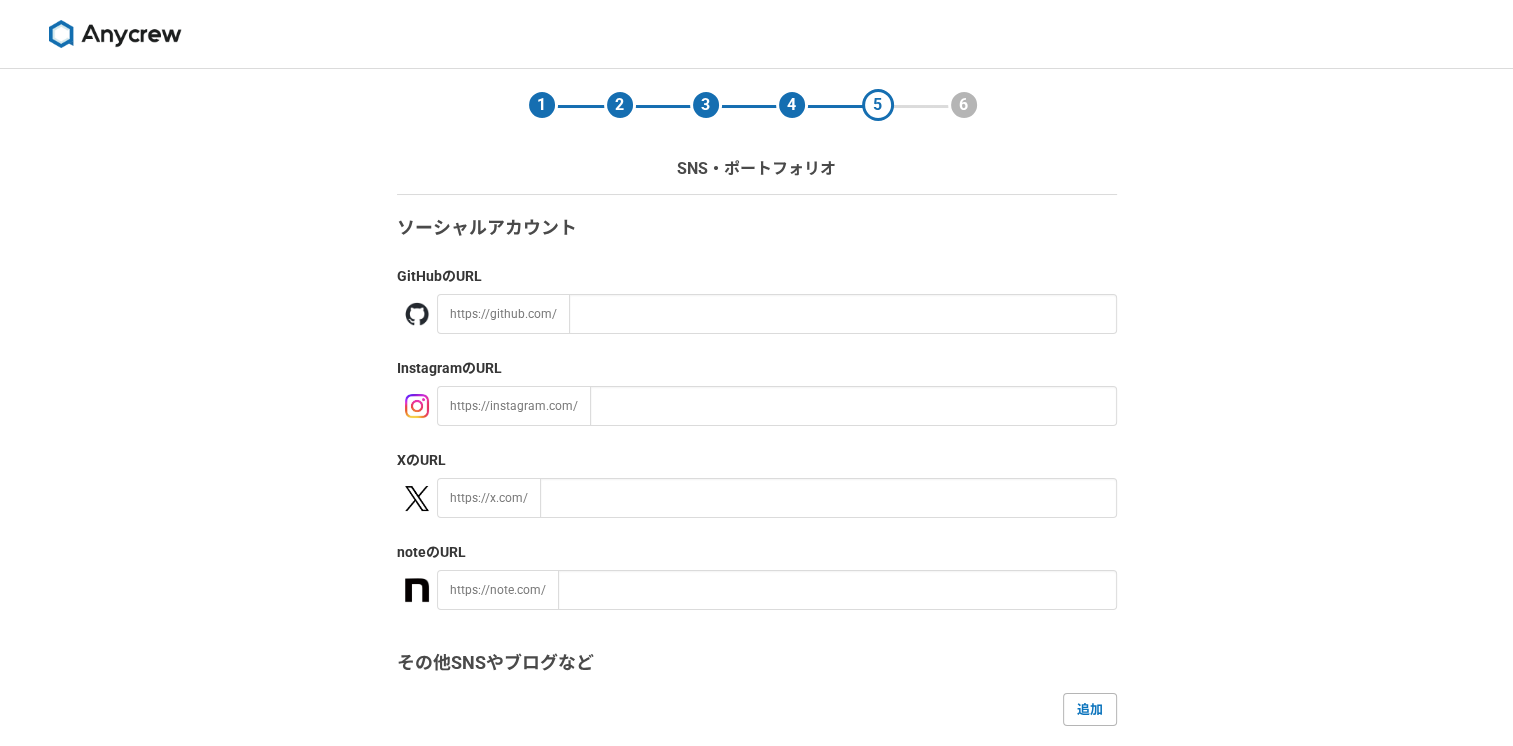 click on "1 2 3 4 5 6 SNS・ポートフォリオ ソーシャルアカウント GitHub のURL https://github.com/ Instagram のURL https://instagram.com/ X のURL https://x.com/ note のURL https://note.com/ その他SNSやブログなど 追加 認定バッジ 日本パートナーCFO協会 日本パートナーCFO協会会員の方は こちら から申請をするとプロフィールにバッジが付与されます 戻る 次へ" at bounding box center [756, 584] 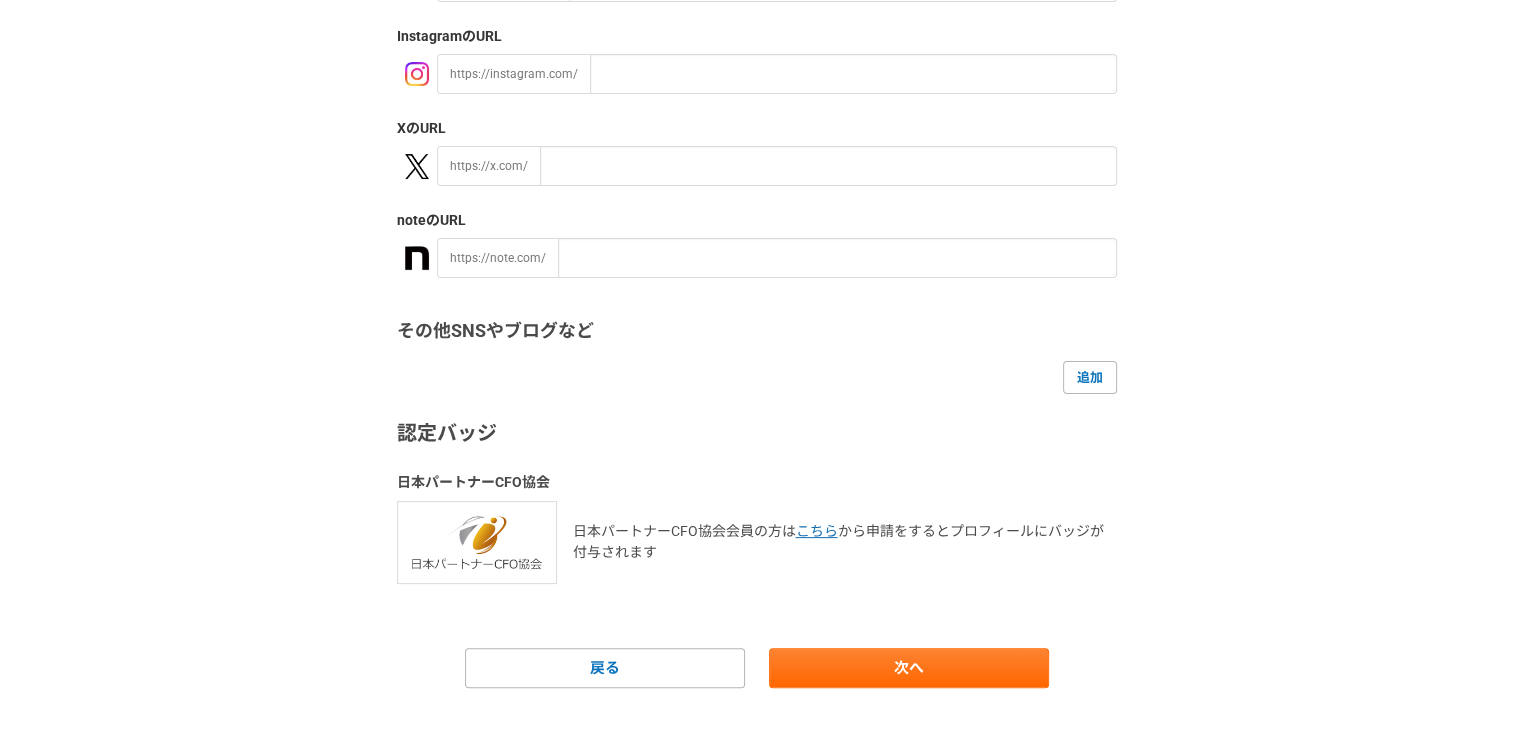 scroll, scrollTop: 352, scrollLeft: 0, axis: vertical 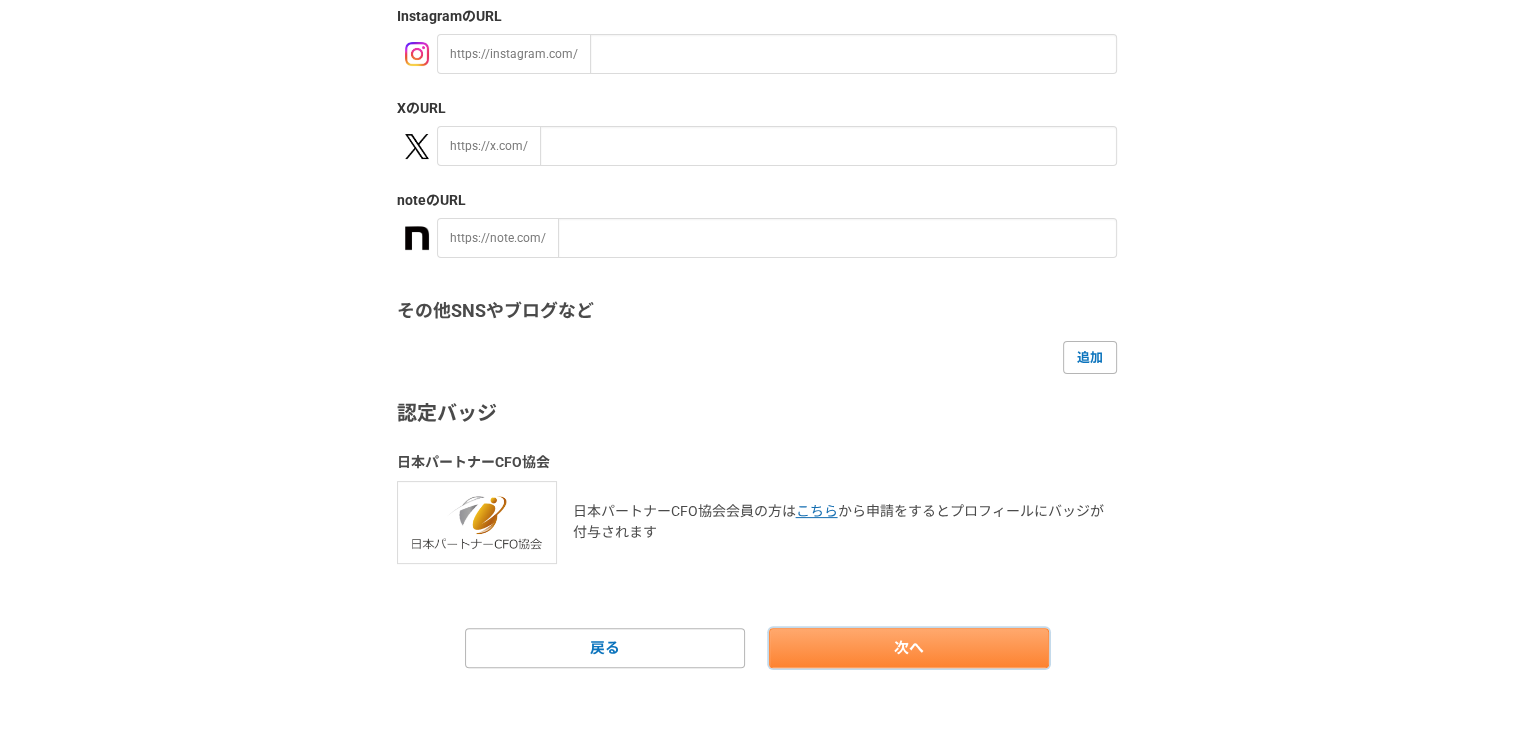 click on "次へ" at bounding box center (909, 648) 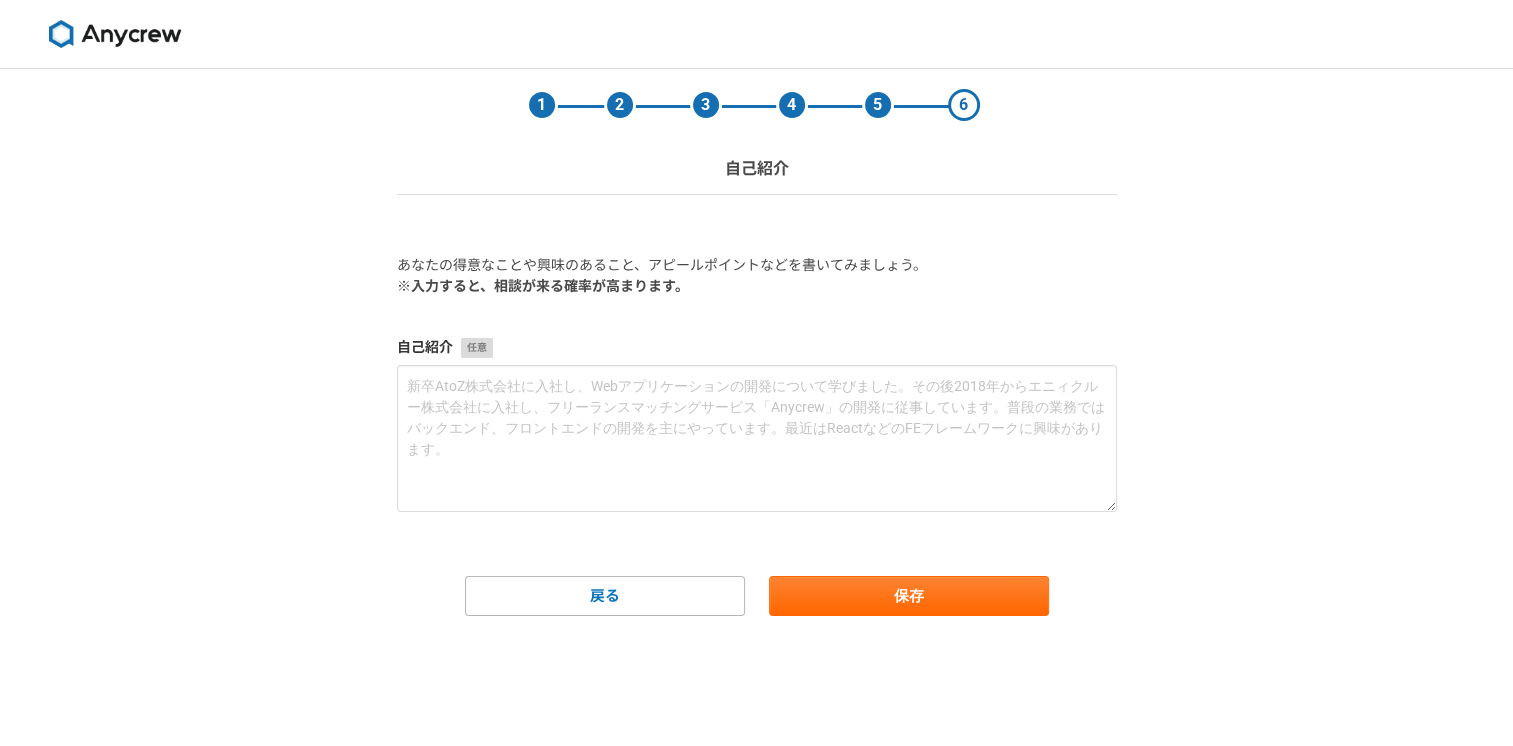 scroll, scrollTop: 0, scrollLeft: 0, axis: both 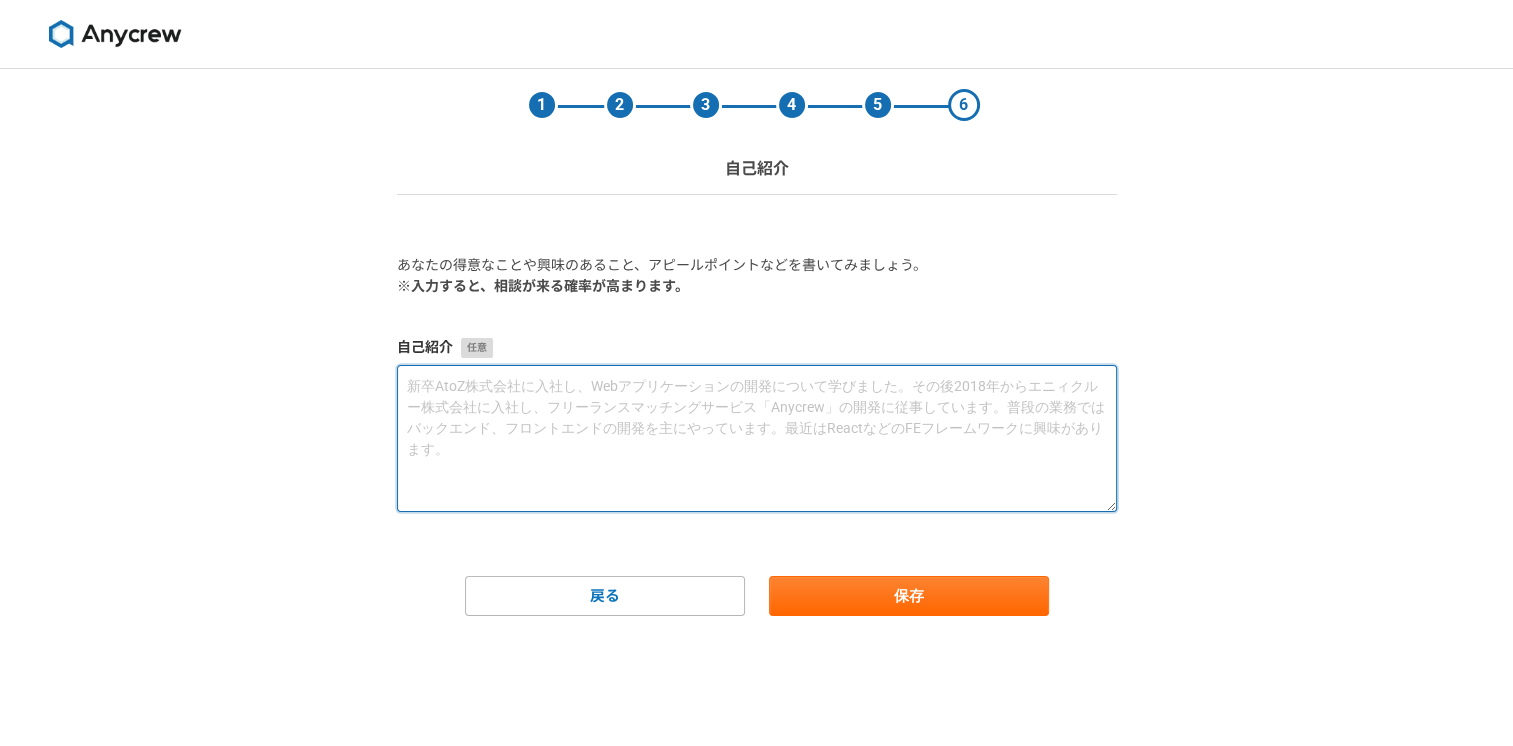 click at bounding box center [757, 438] 